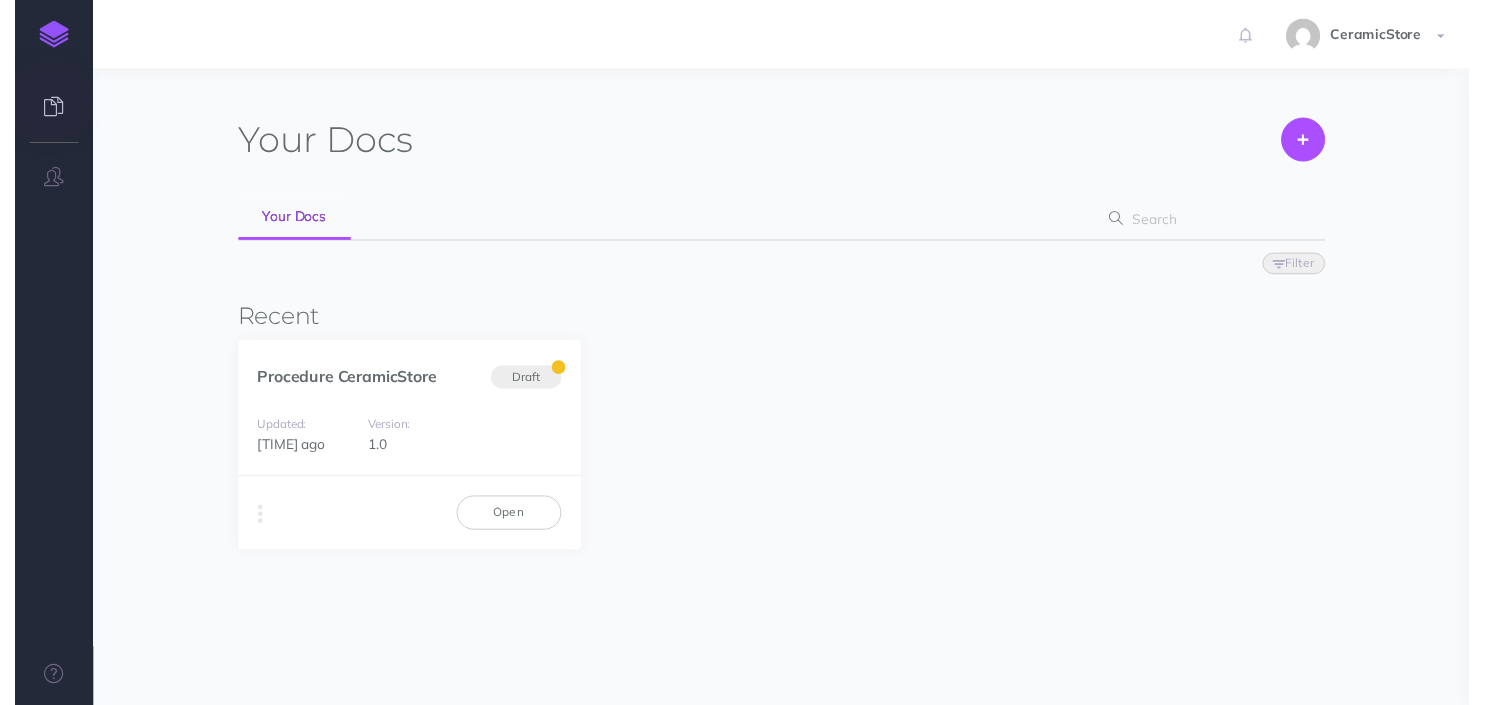 scroll, scrollTop: 0, scrollLeft: 0, axis: both 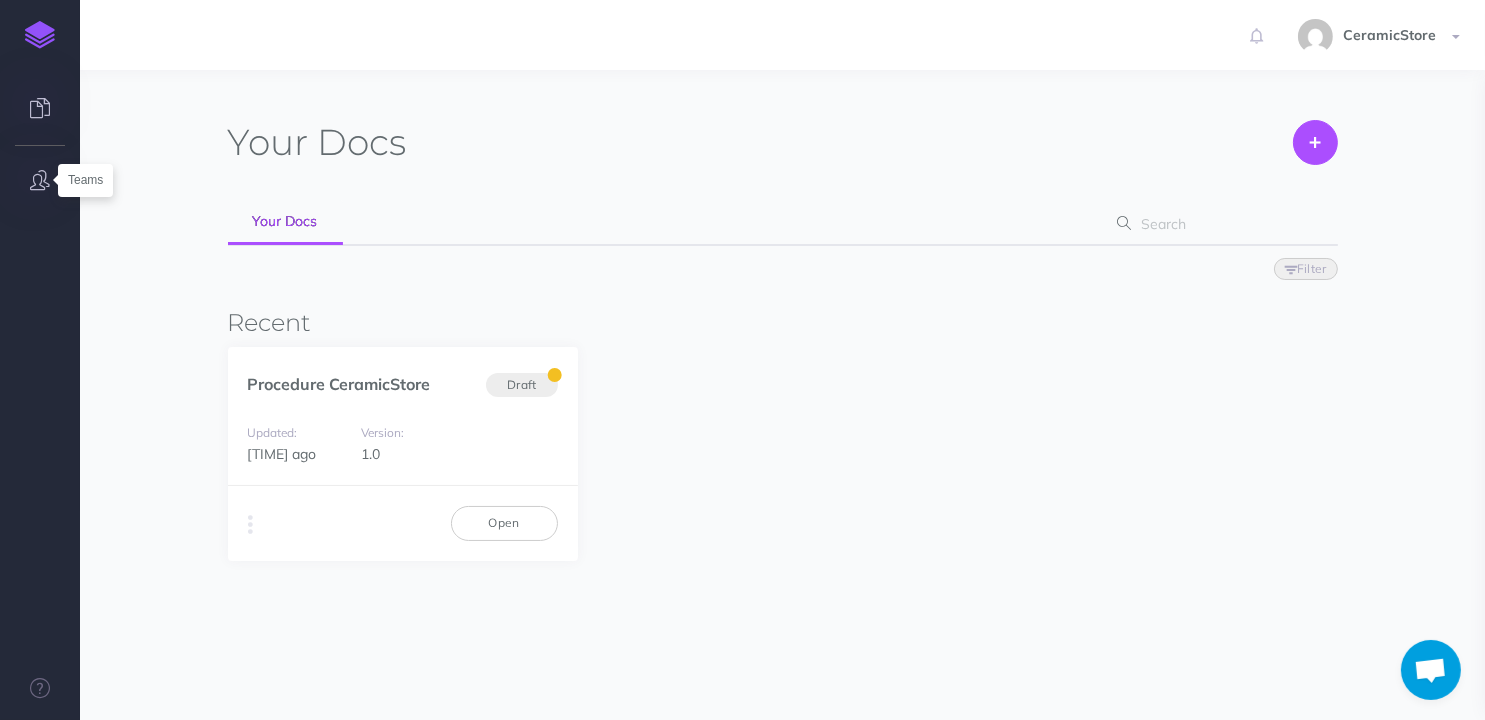 click at bounding box center [40, 180] 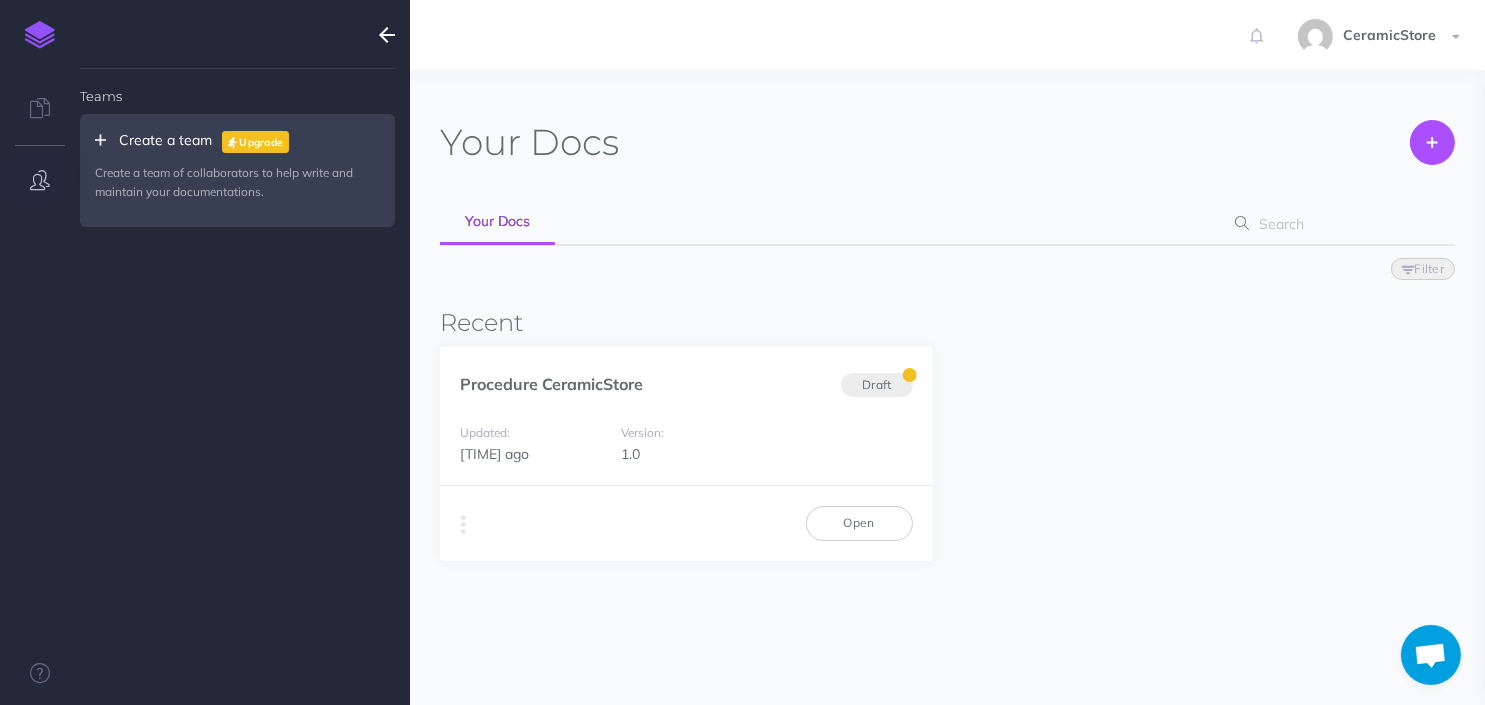 click at bounding box center [40, 180] 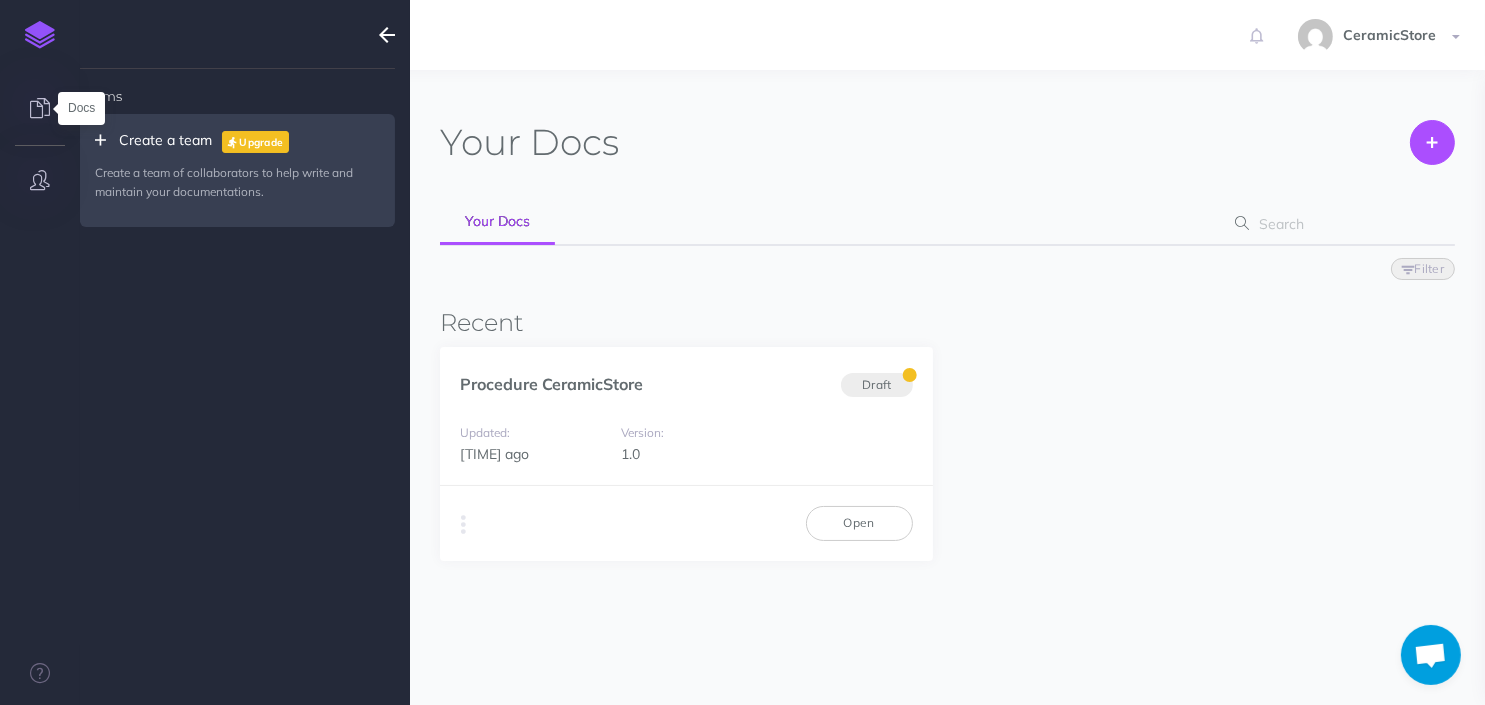 click at bounding box center [40, 108] 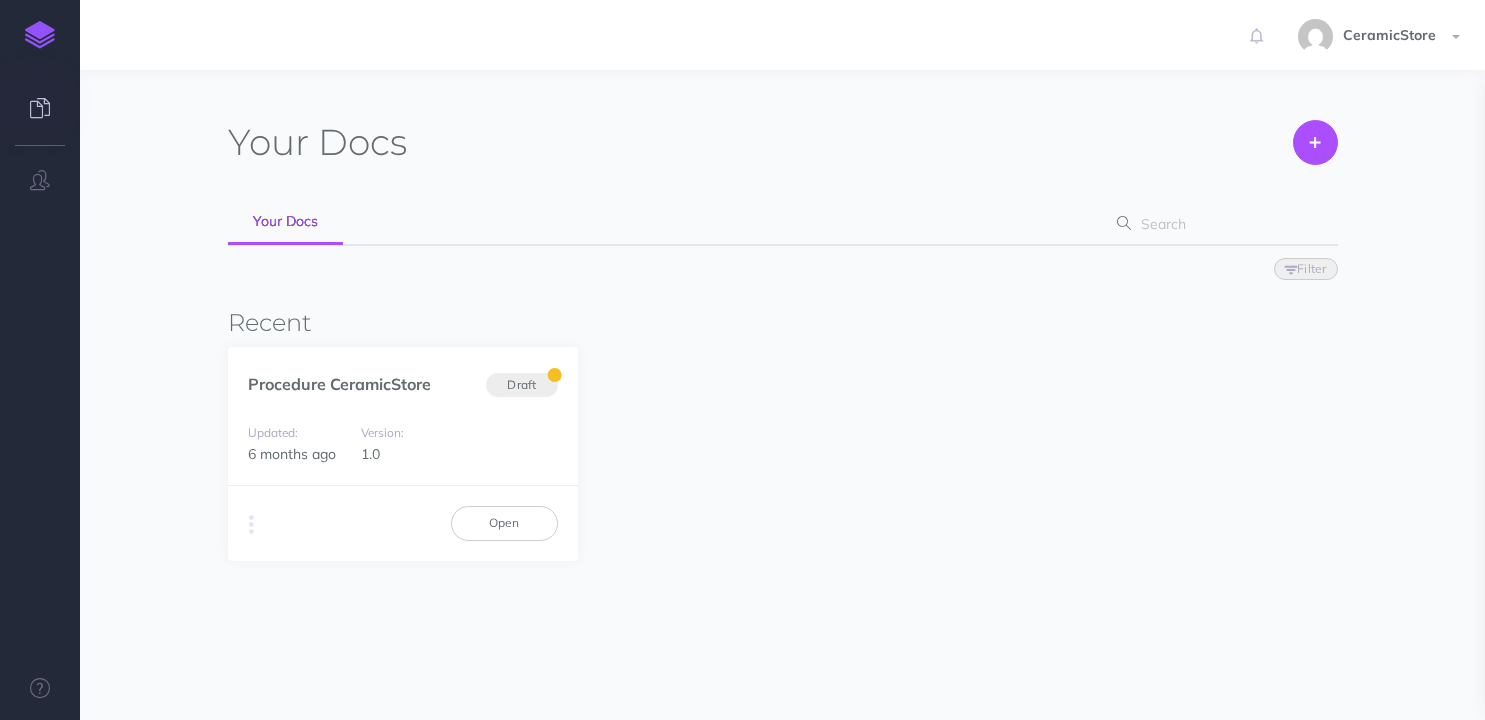 scroll, scrollTop: 0, scrollLeft: 0, axis: both 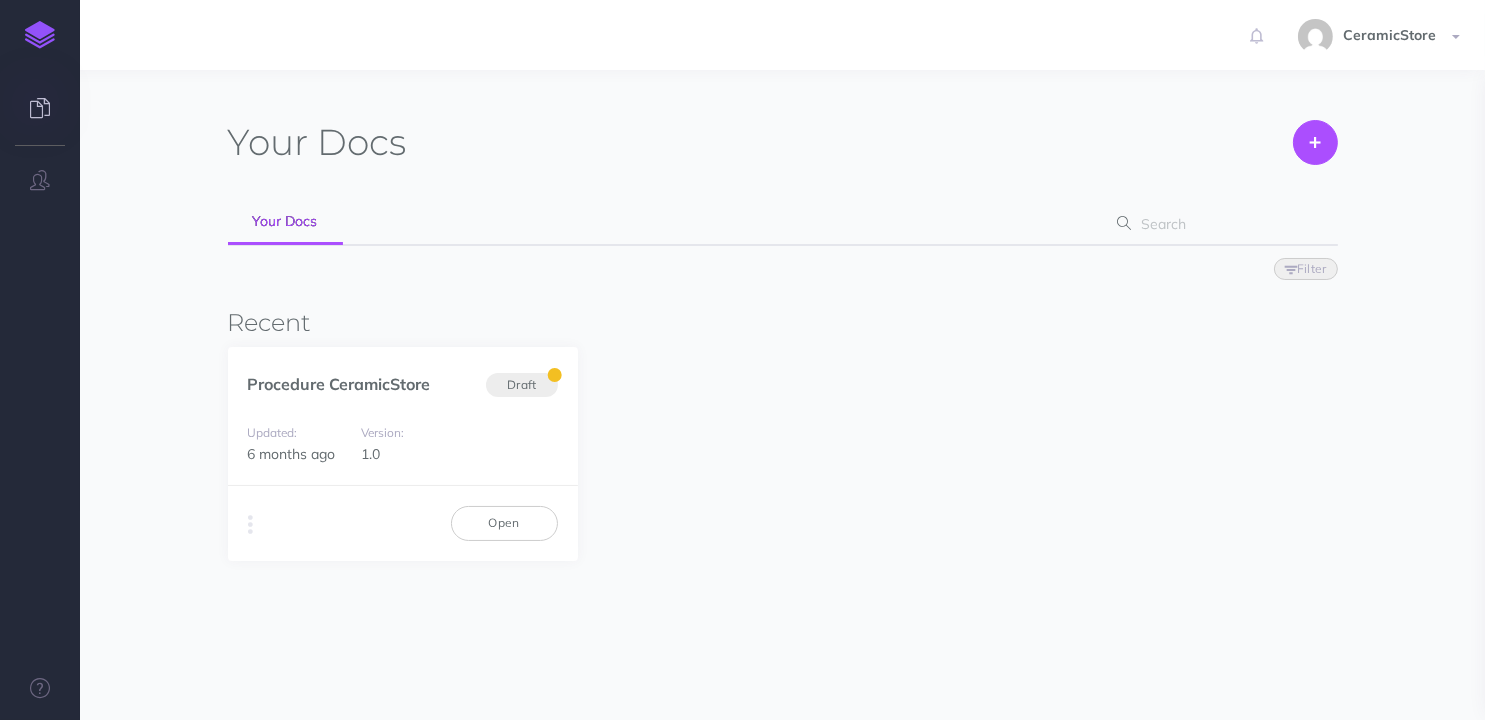 click at bounding box center [40, 35] 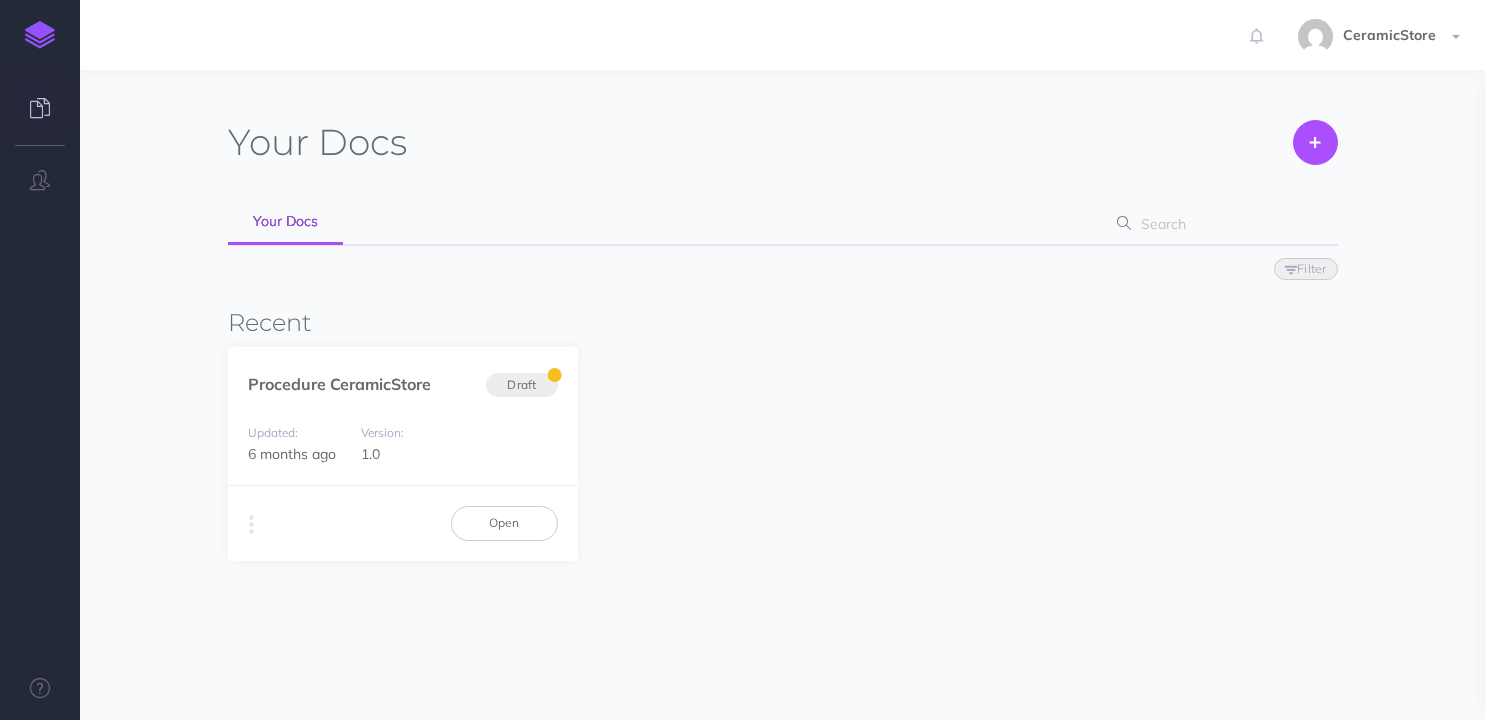 scroll, scrollTop: 0, scrollLeft: 0, axis: both 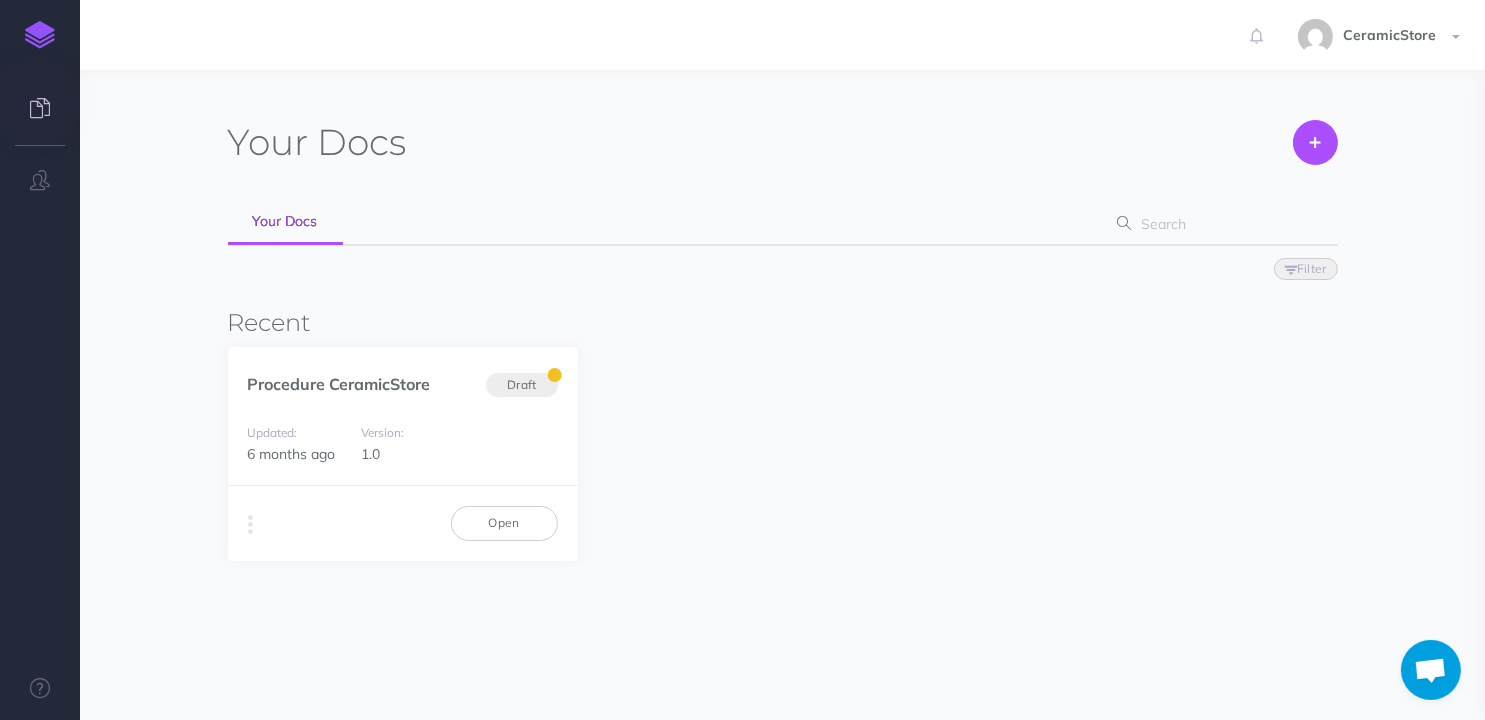 click at bounding box center [40, 35] 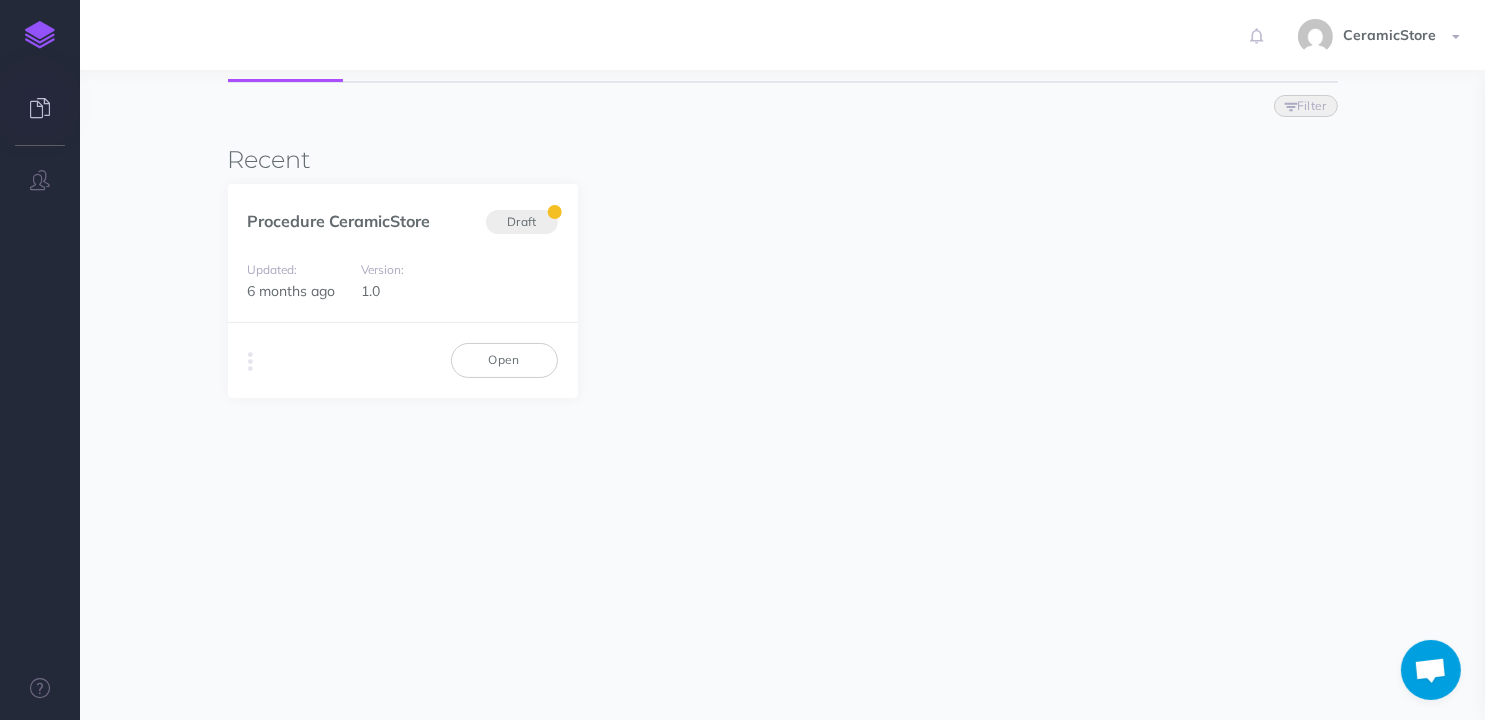 scroll, scrollTop: 0, scrollLeft: 0, axis: both 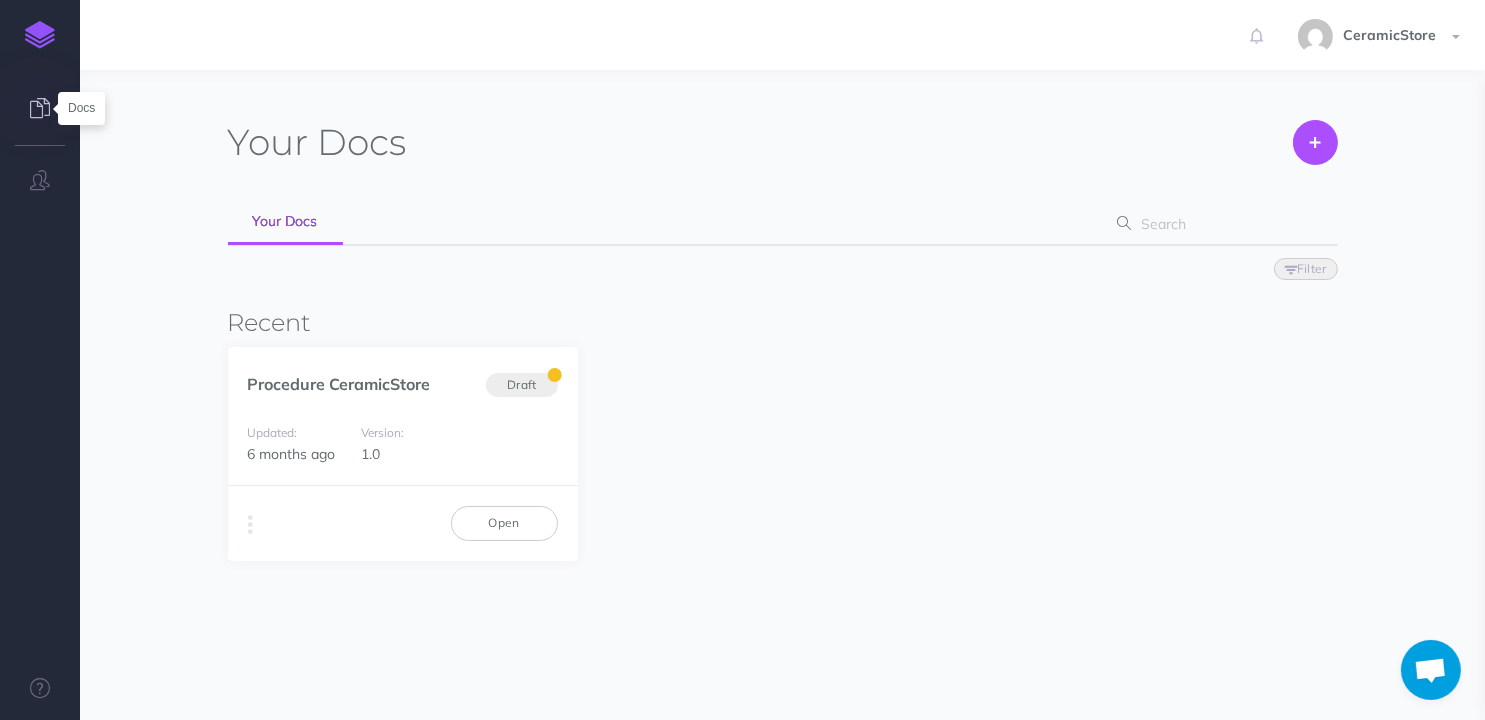 click at bounding box center [40, 108] 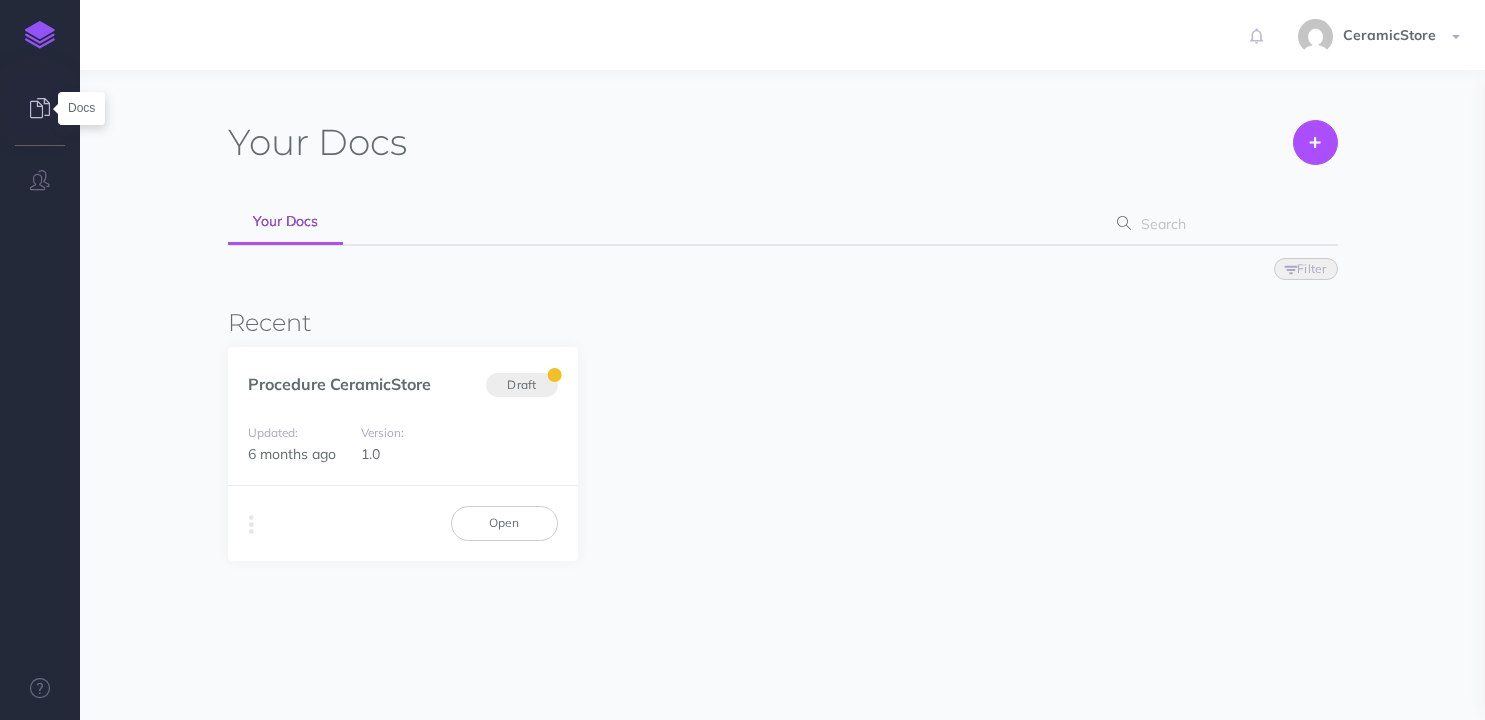 scroll, scrollTop: 0, scrollLeft: 0, axis: both 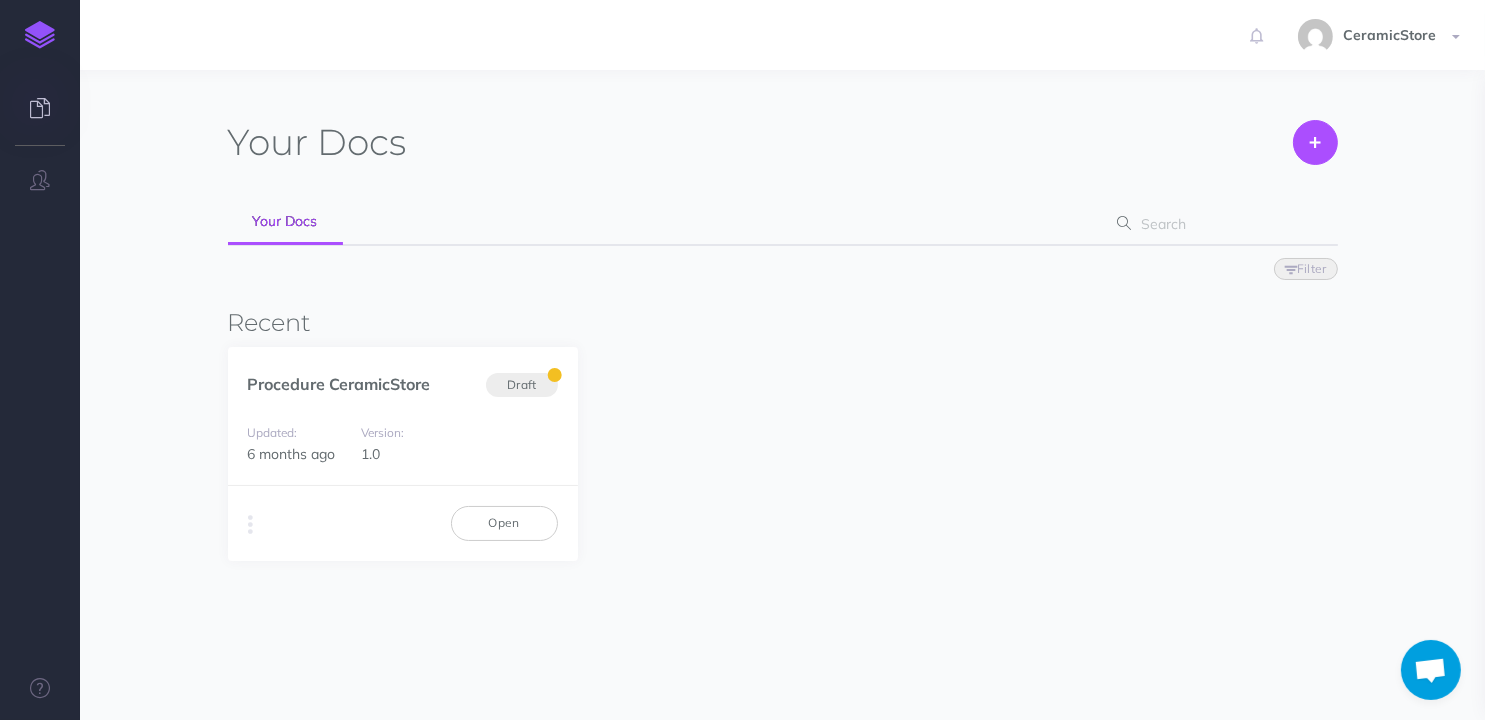 click at bounding box center [40, 35] 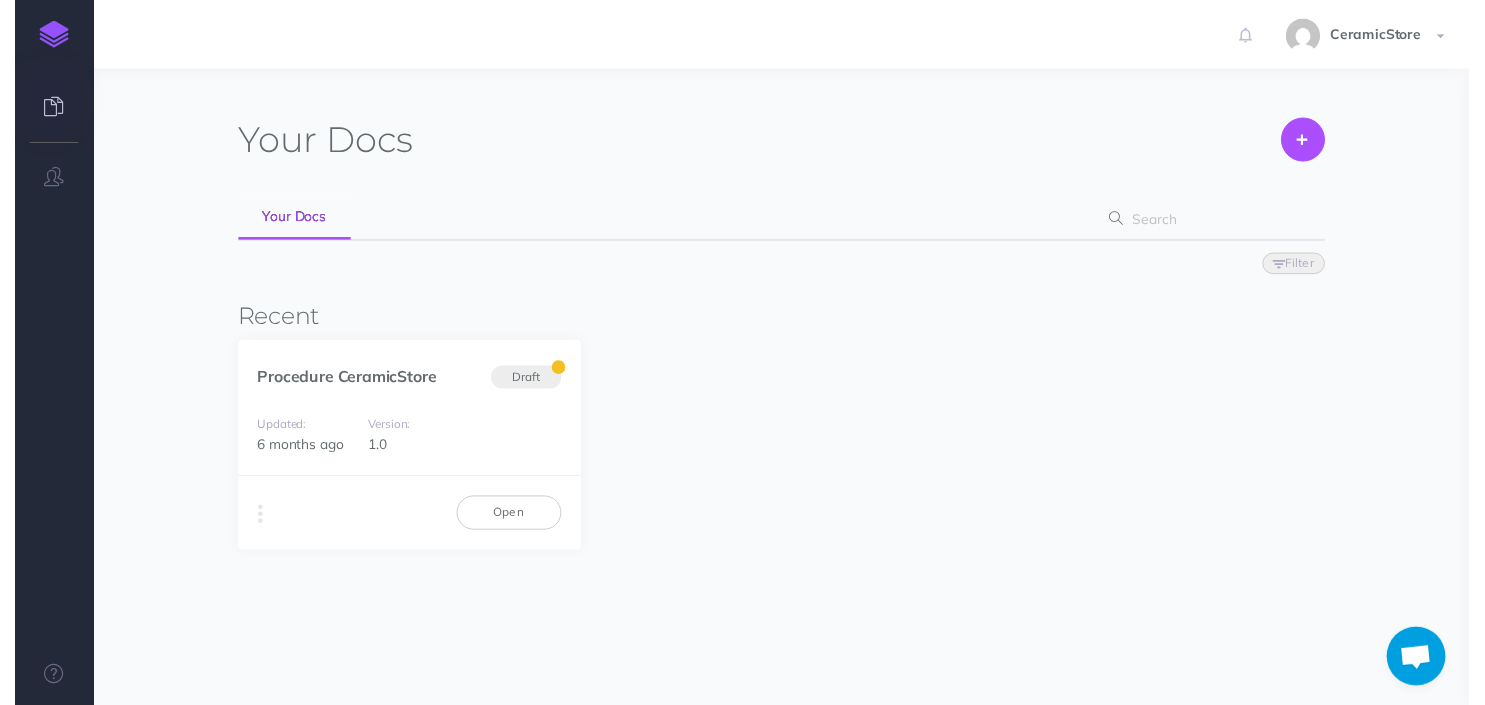 scroll, scrollTop: 163, scrollLeft: 0, axis: vertical 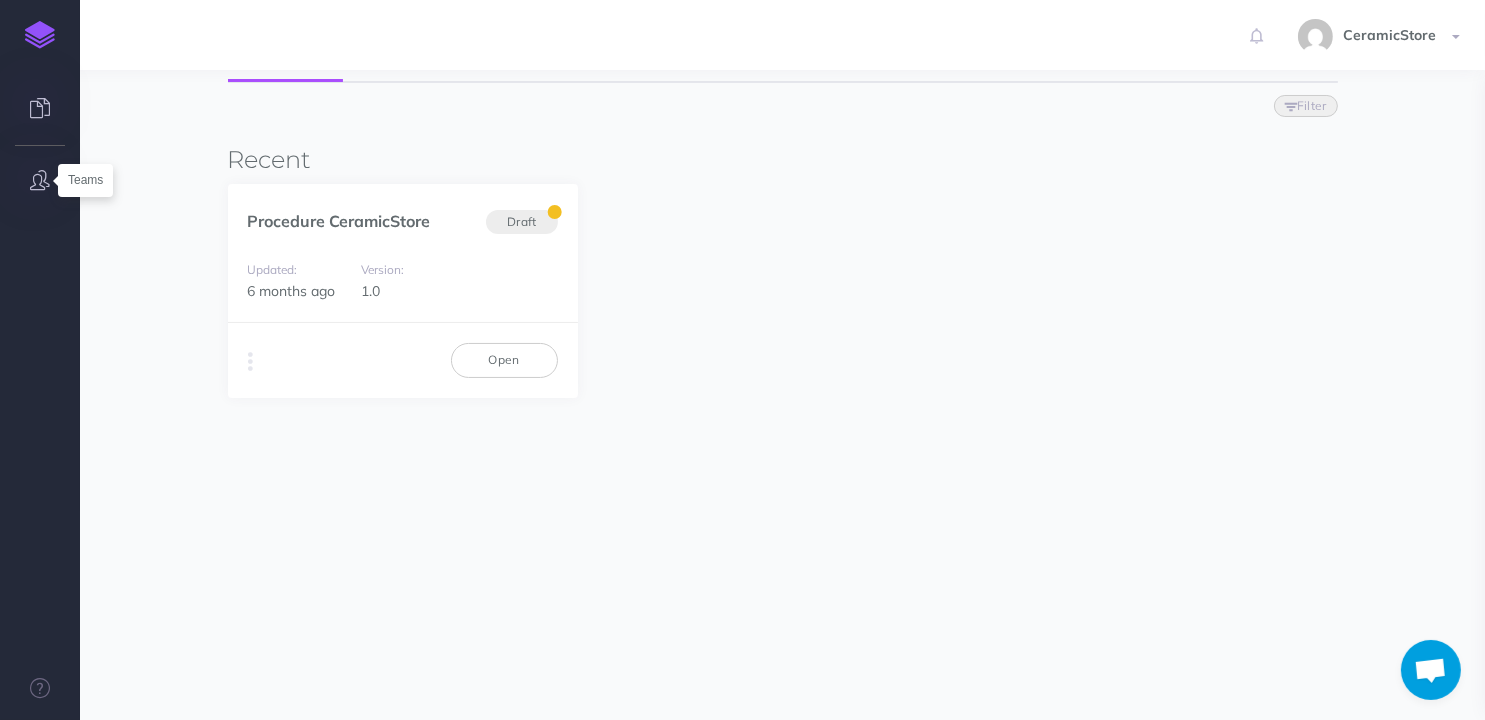 click at bounding box center [40, 180] 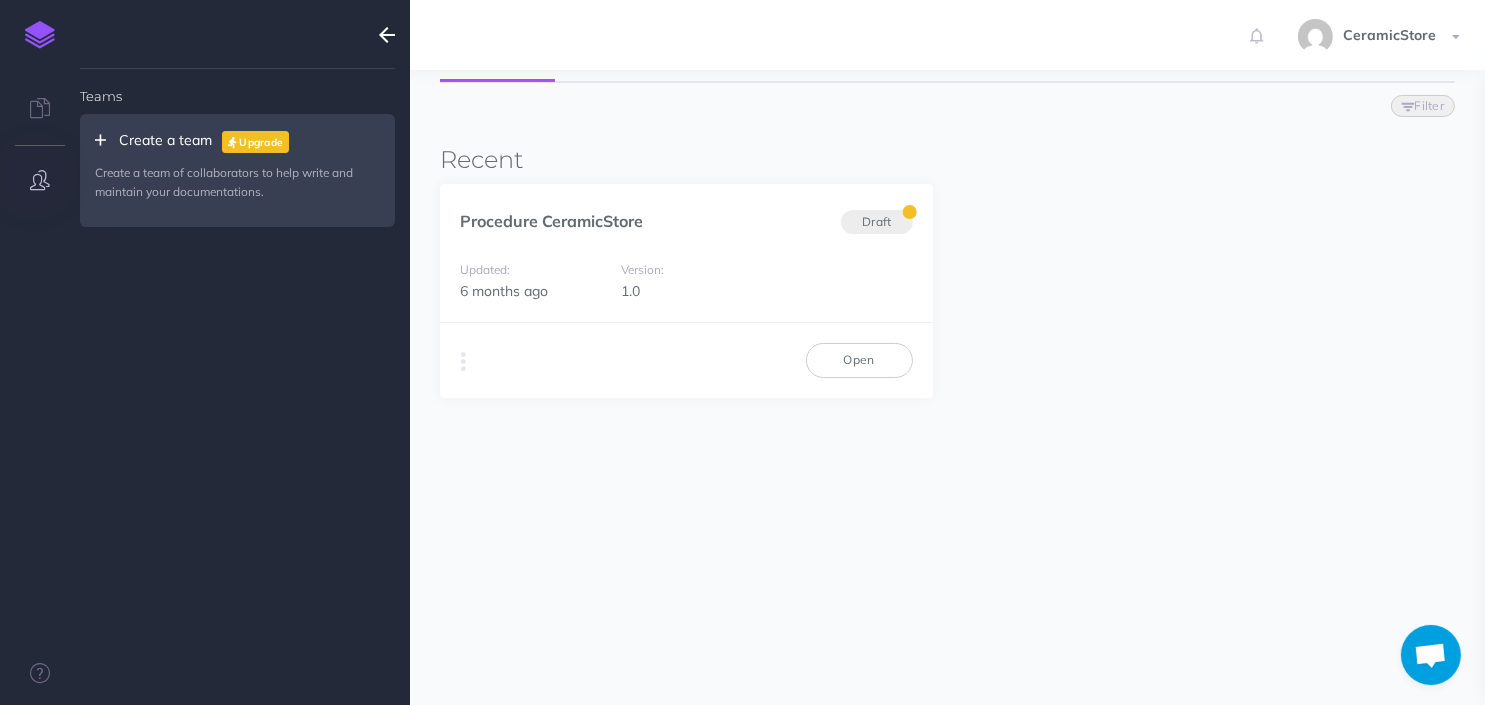 scroll, scrollTop: 178, scrollLeft: 0, axis: vertical 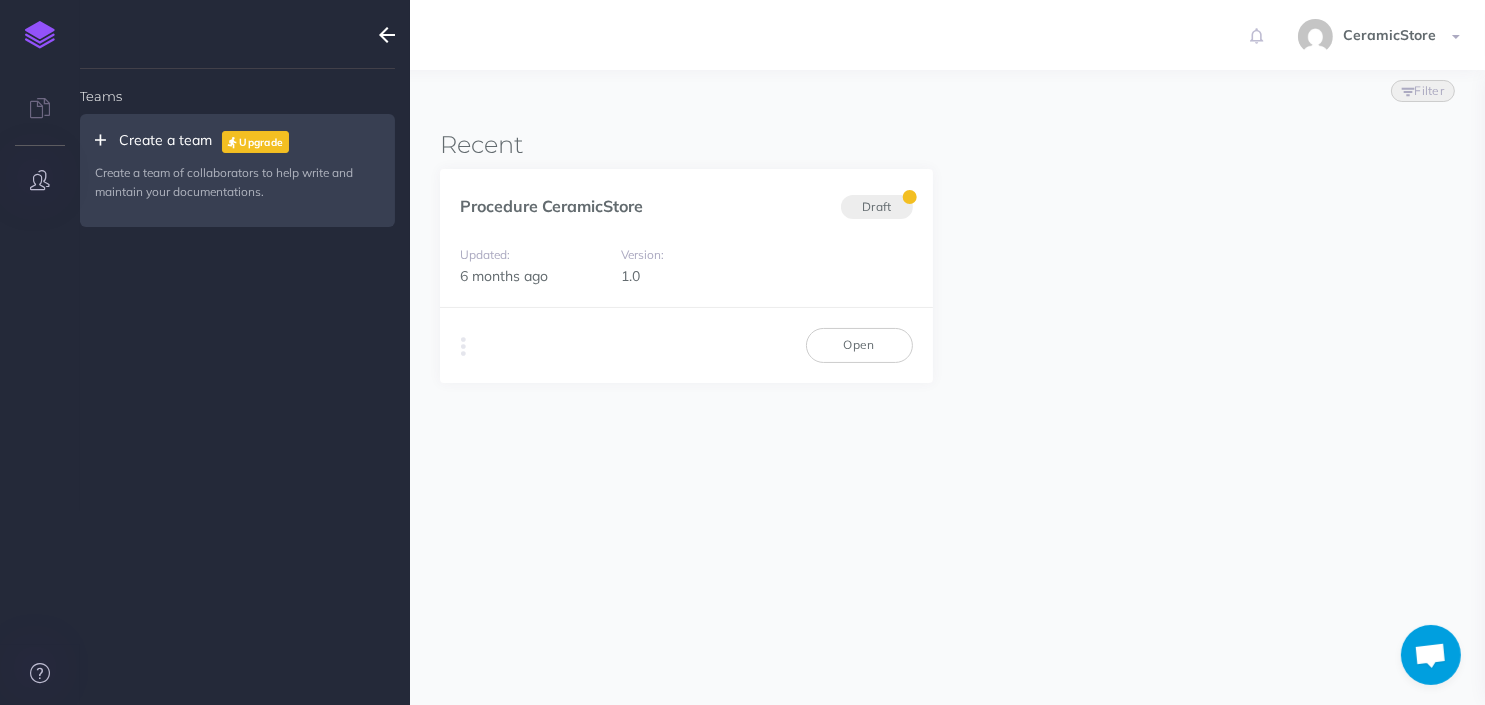 click at bounding box center (40, 675) 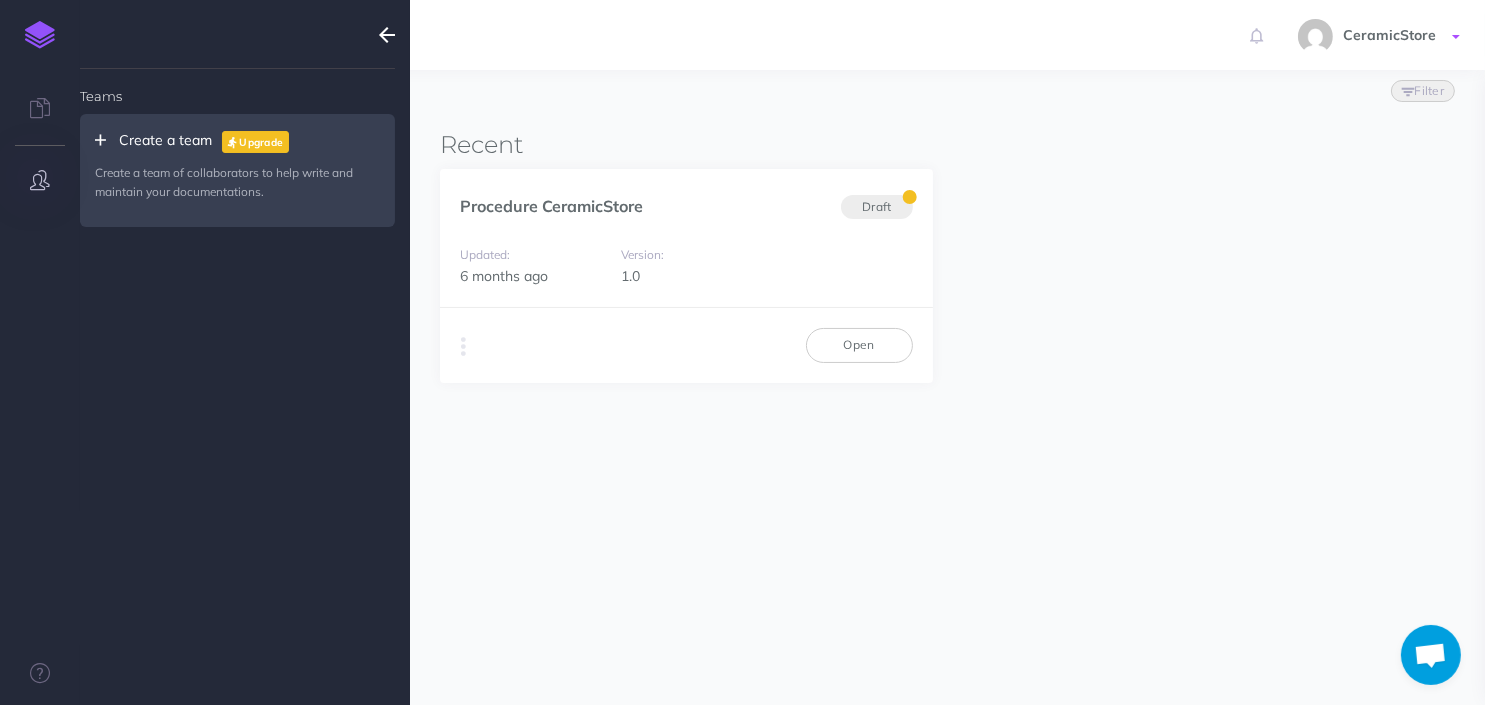 click on "CeramicStore" at bounding box center (1389, 35) 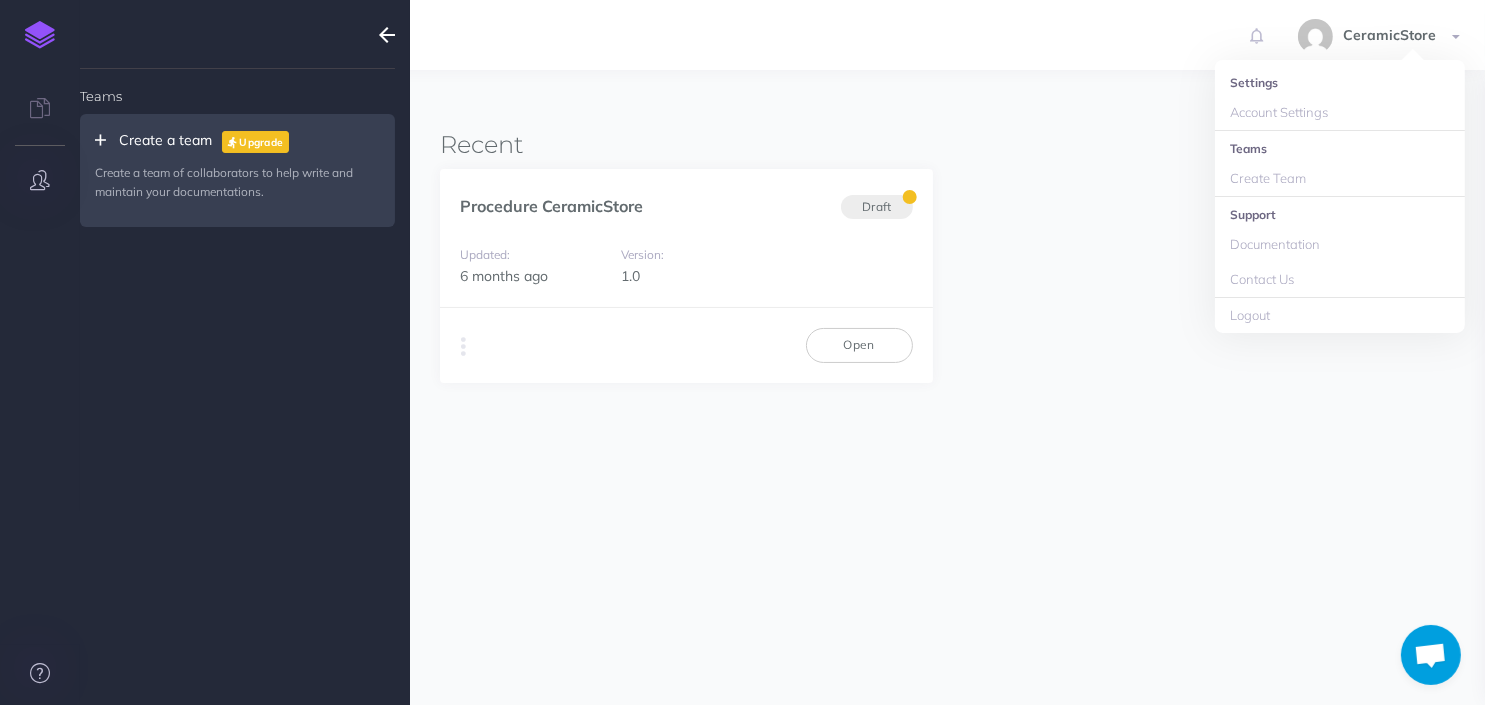 click at bounding box center [40, 673] 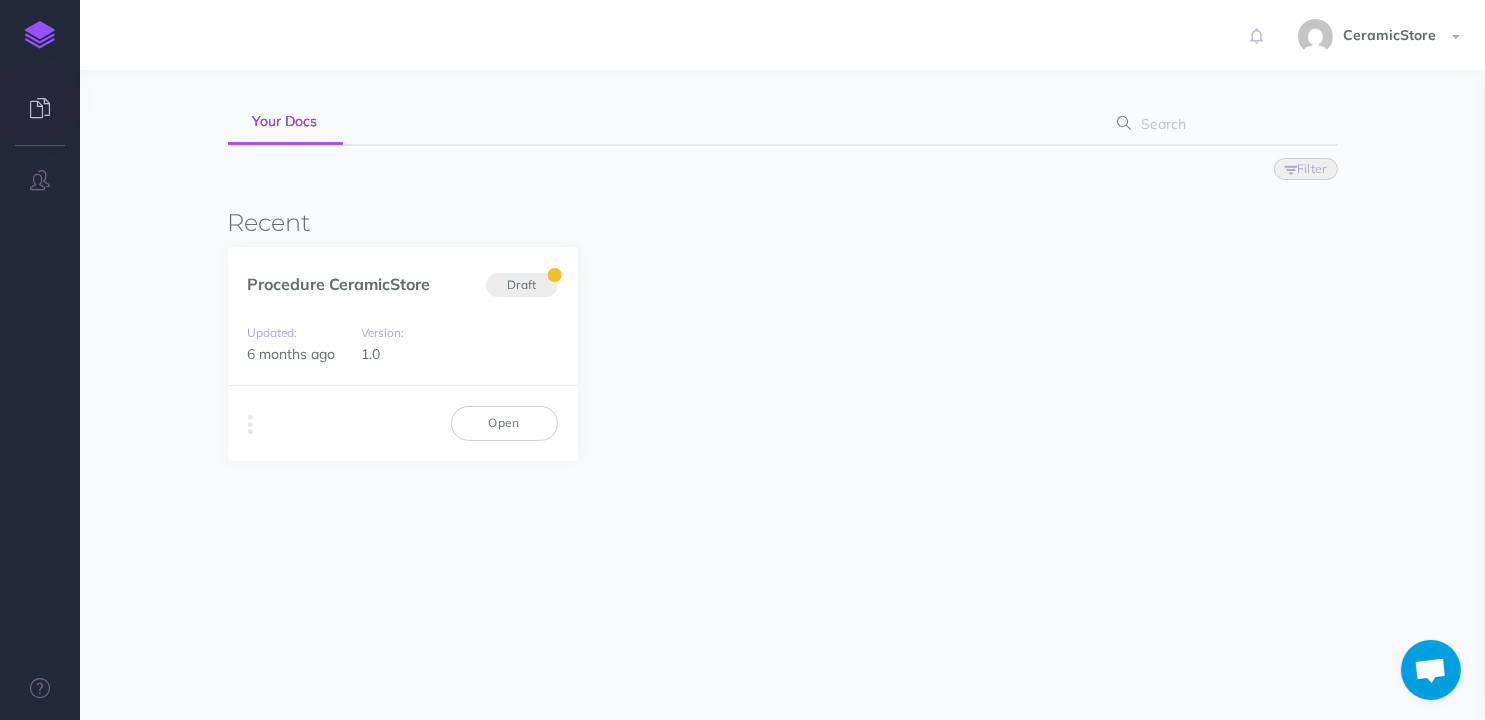 scroll, scrollTop: 163, scrollLeft: 0, axis: vertical 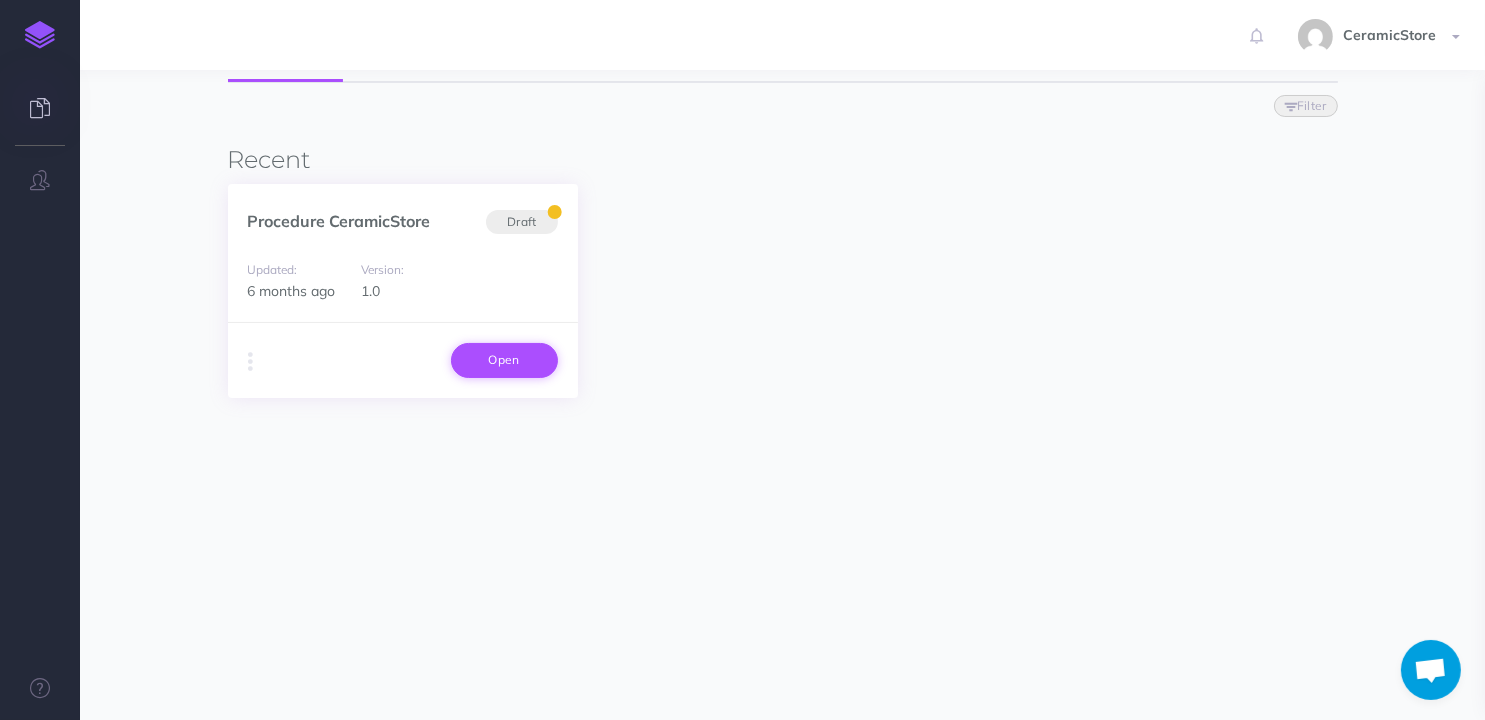 click on "Open" at bounding box center [504, 360] 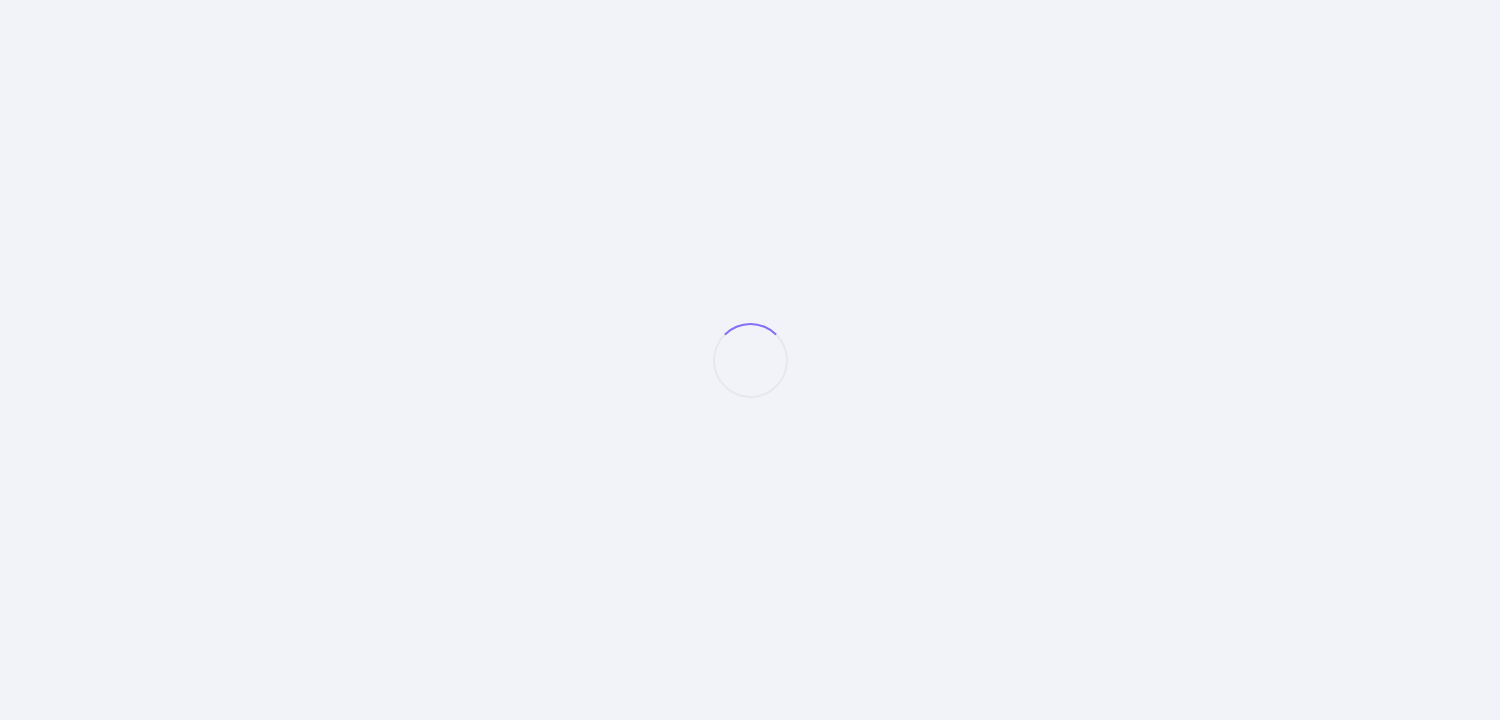 scroll, scrollTop: 0, scrollLeft: 0, axis: both 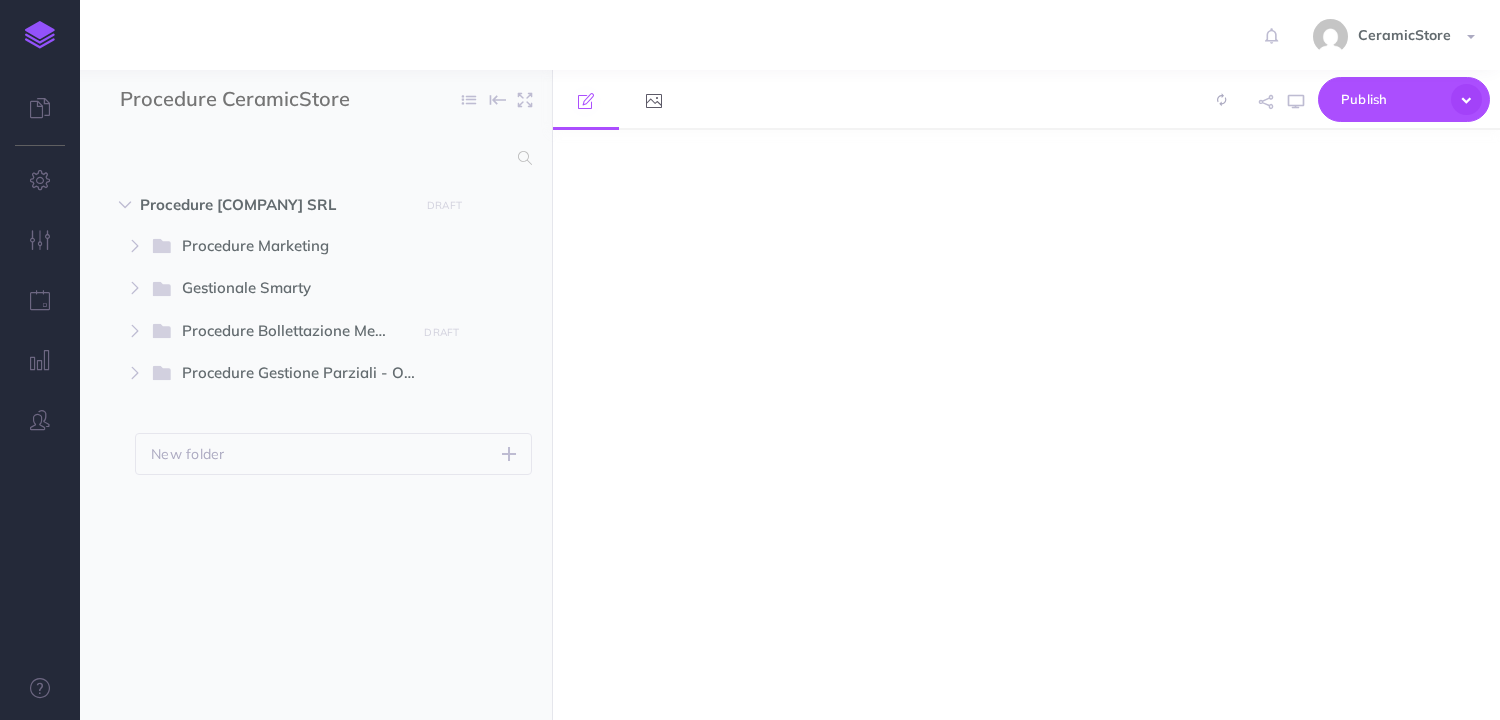 select on "null" 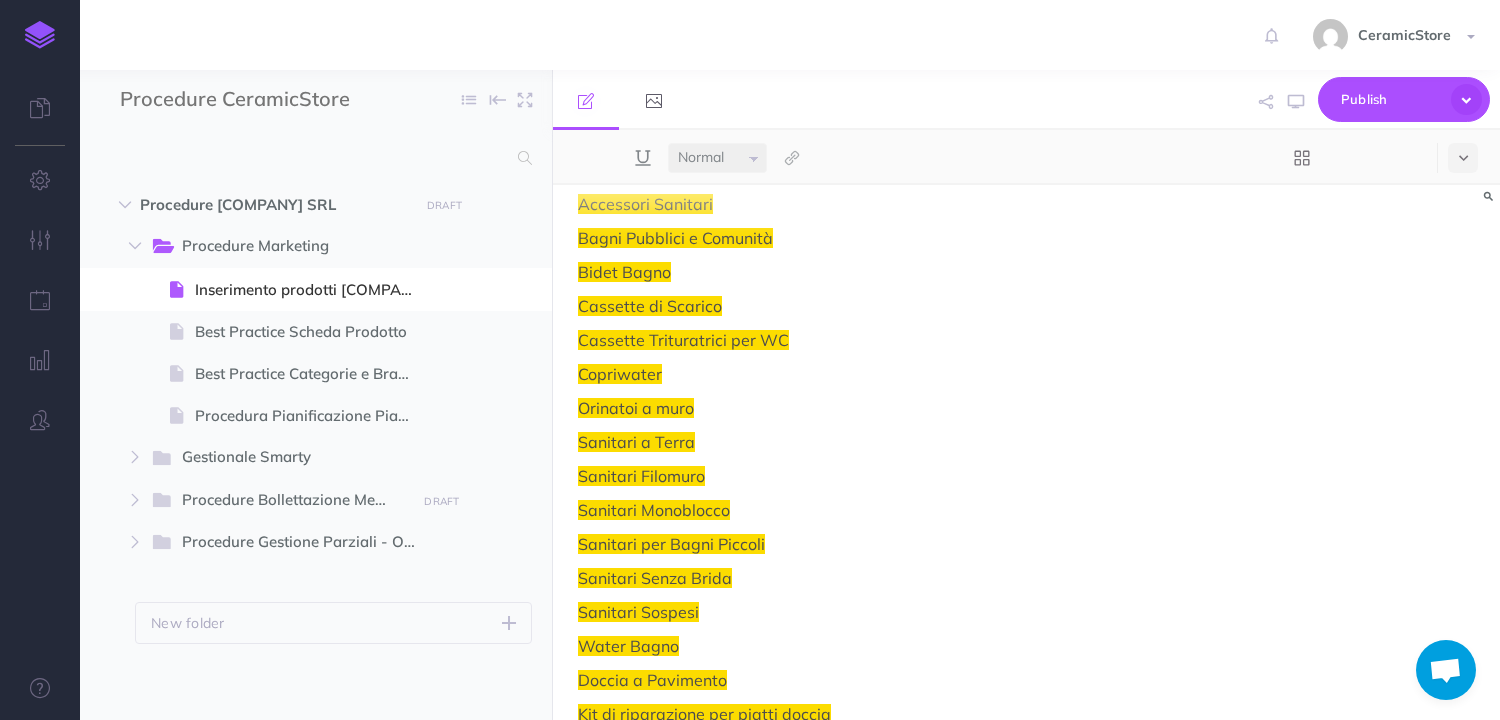 scroll, scrollTop: 1100, scrollLeft: 0, axis: vertical 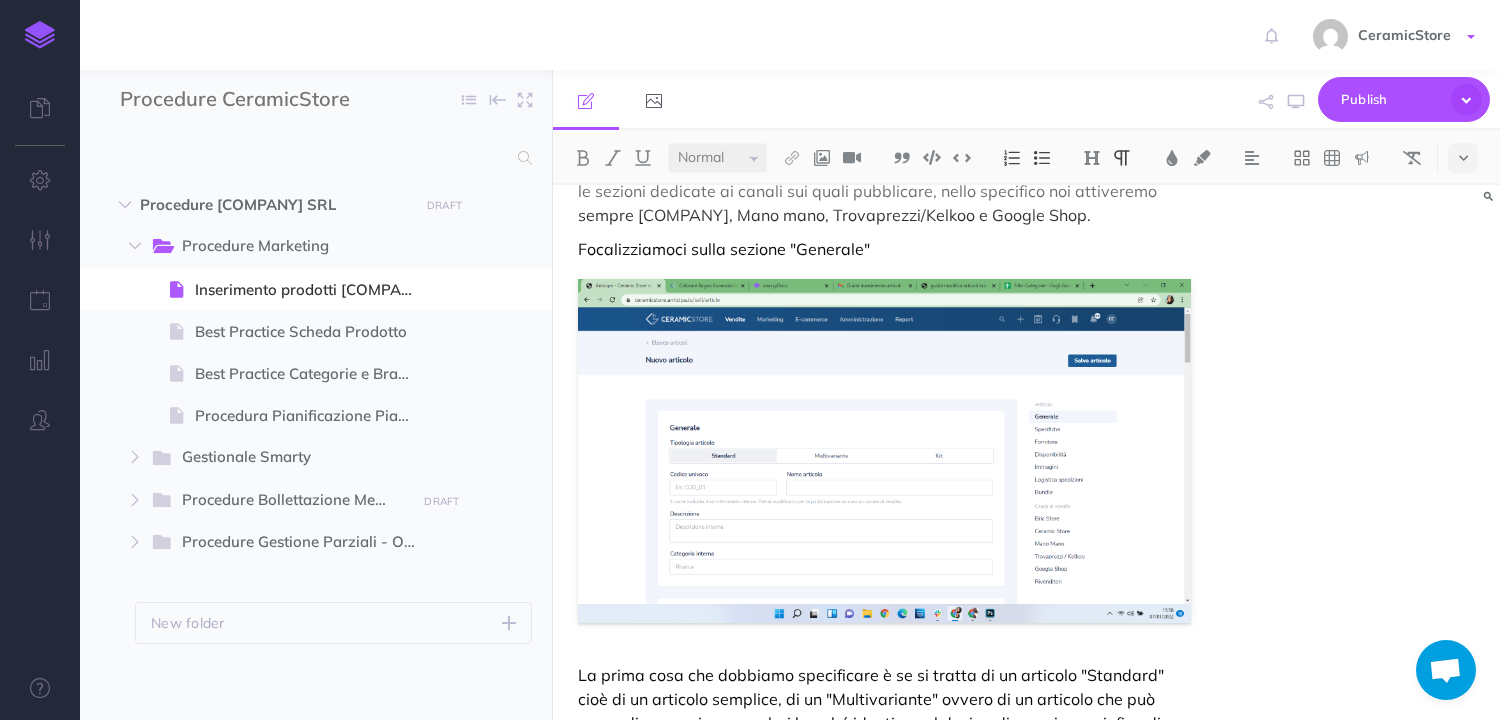 click on "CeramicStore" at bounding box center (1404, 35) 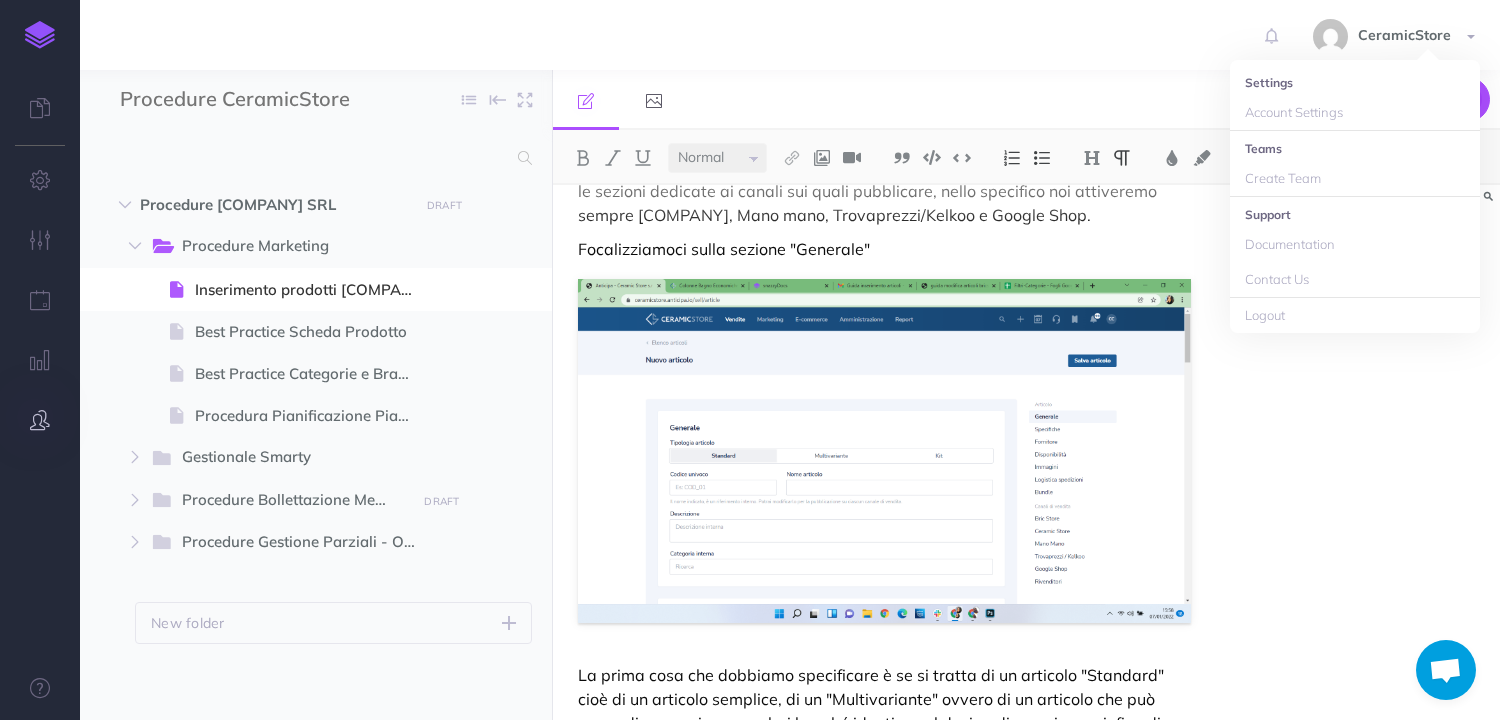 click at bounding box center (40, 421) 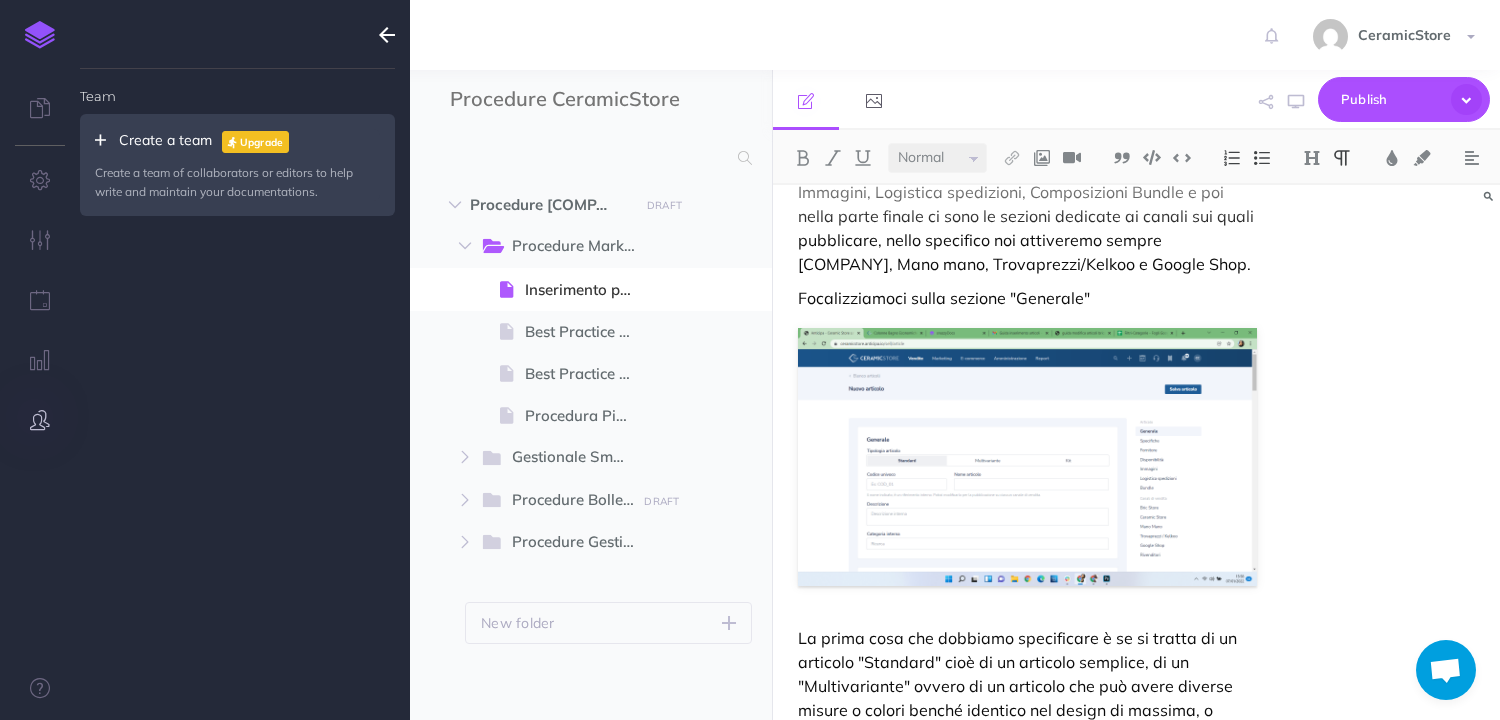 scroll, scrollTop: 974, scrollLeft: 0, axis: vertical 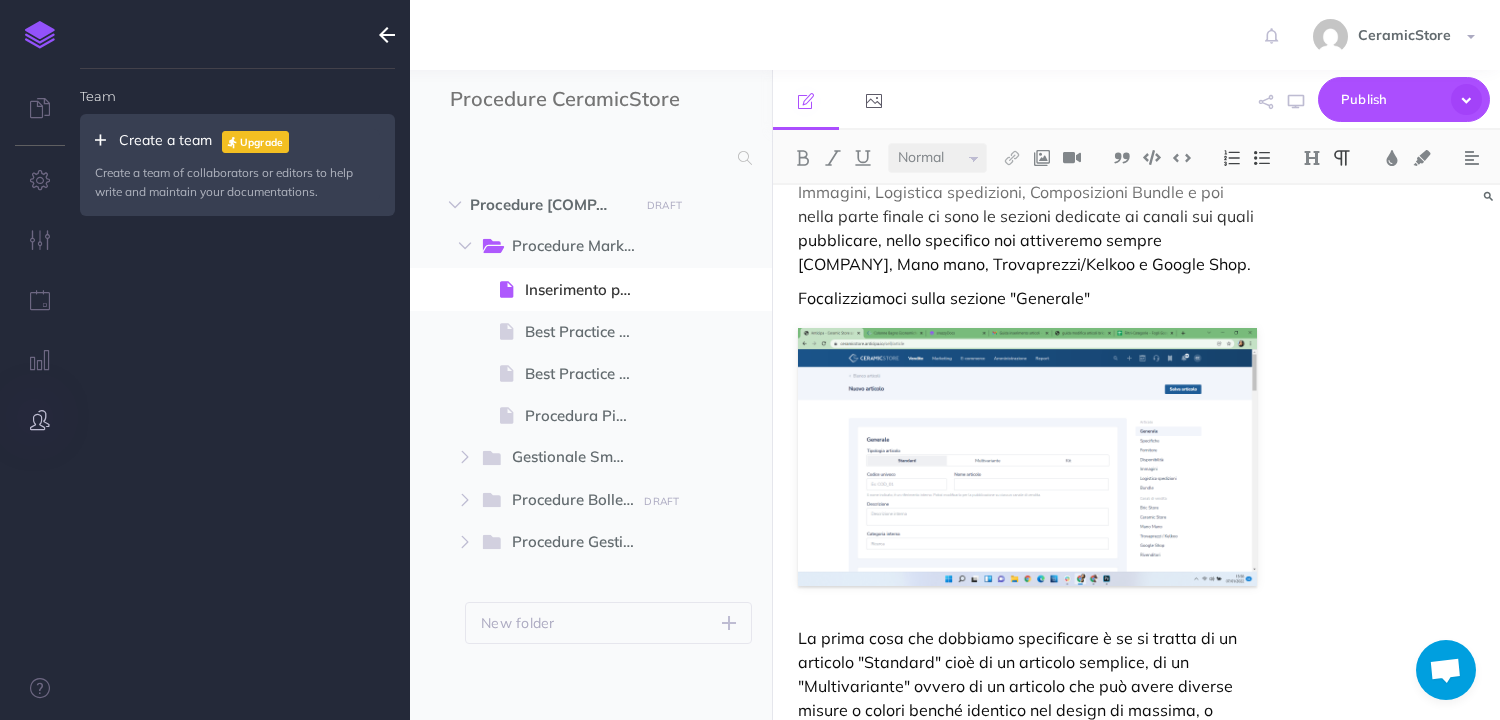 click at bounding box center [40, 420] 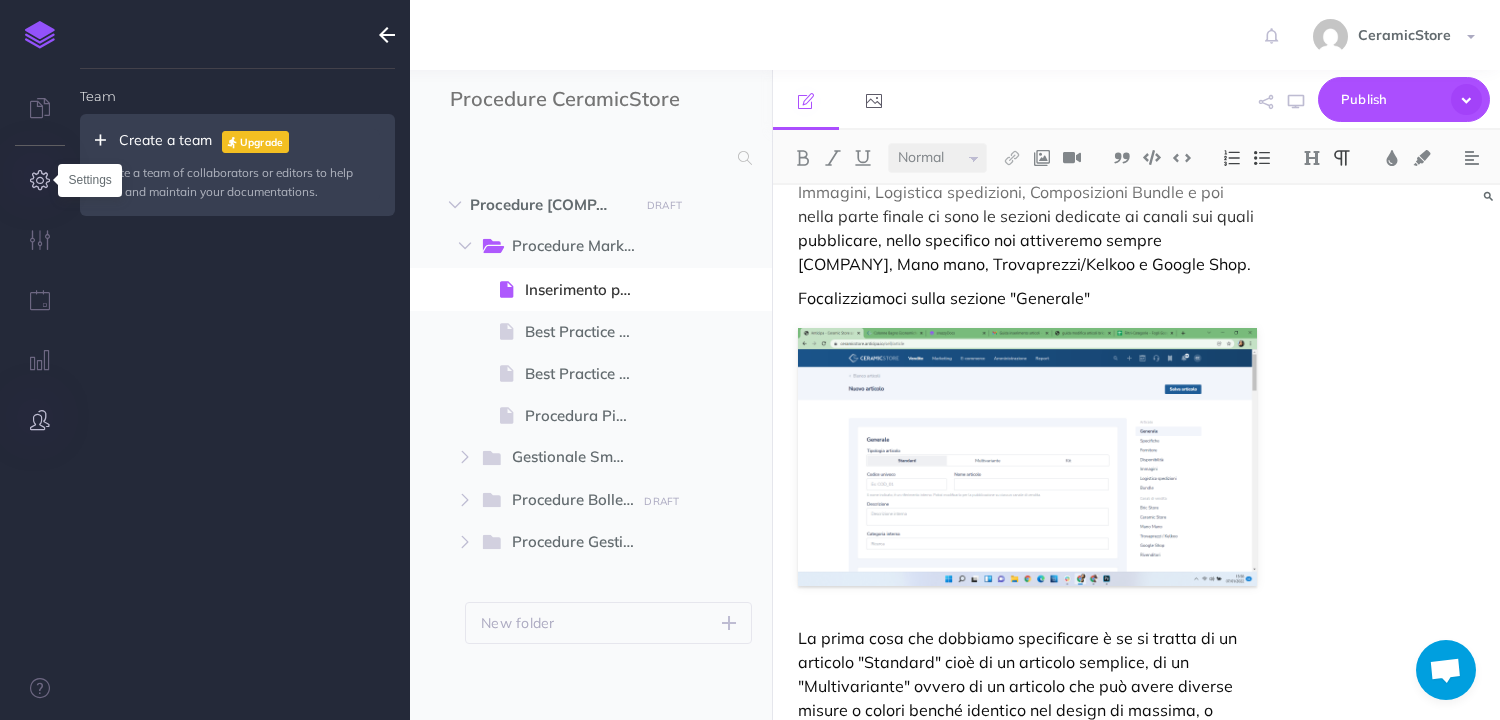 click at bounding box center (40, 180) 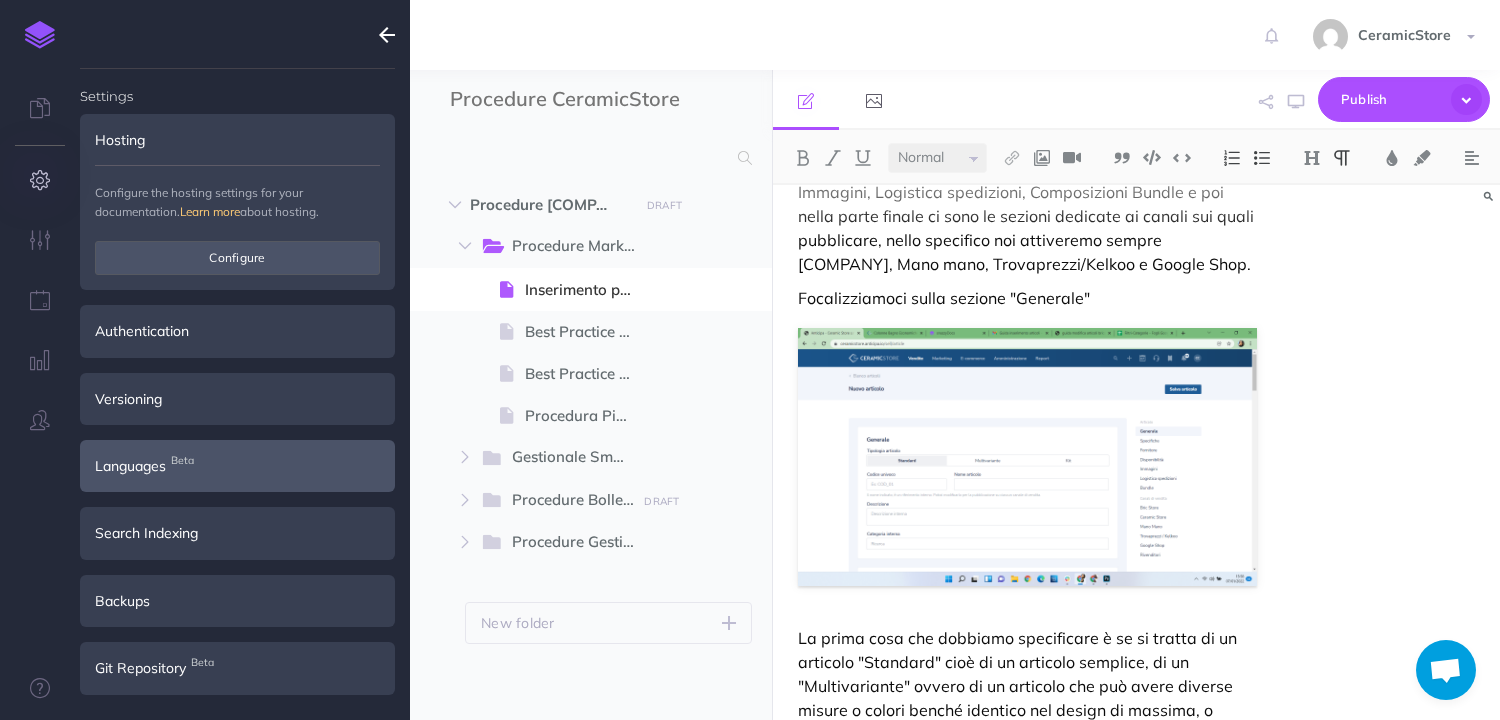 click on "Languages Beta" at bounding box center (130, 466) 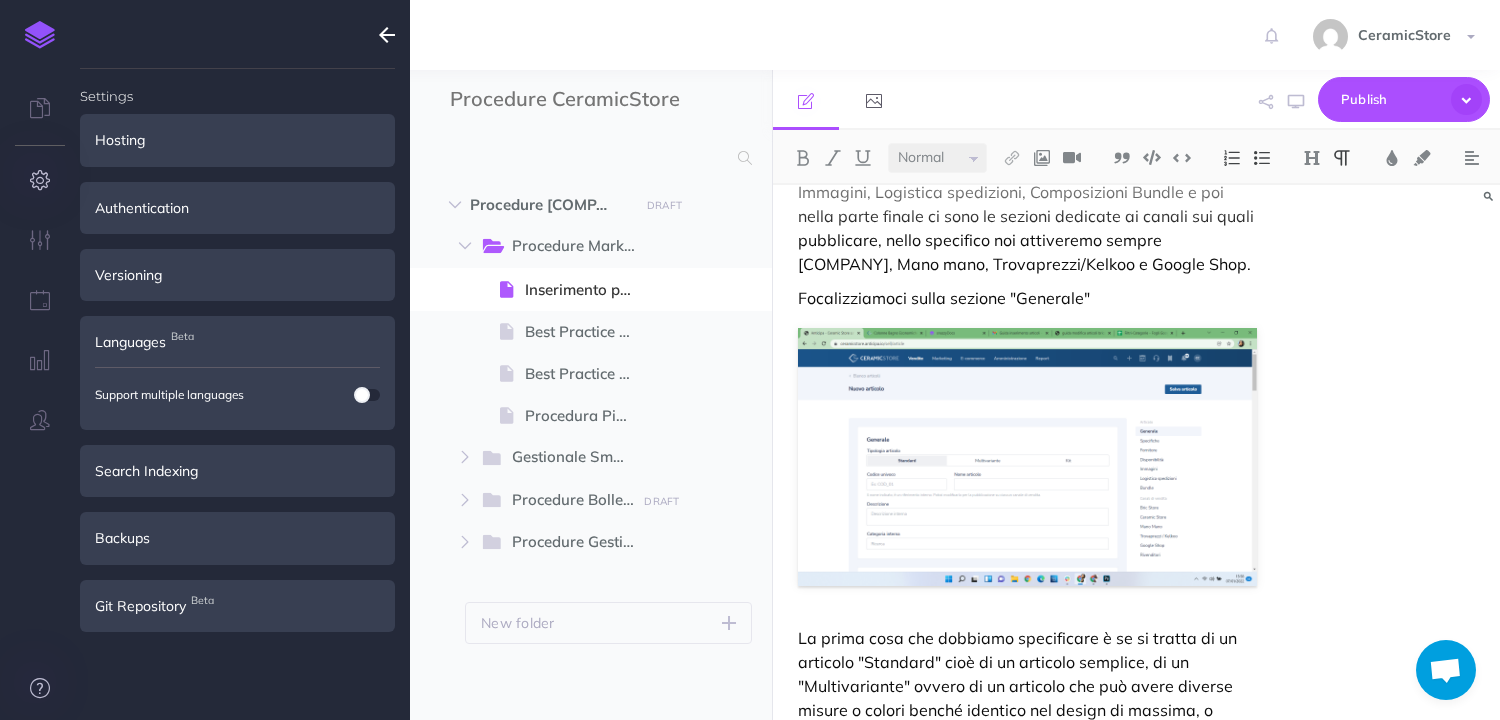 click at bounding box center [40, 688] 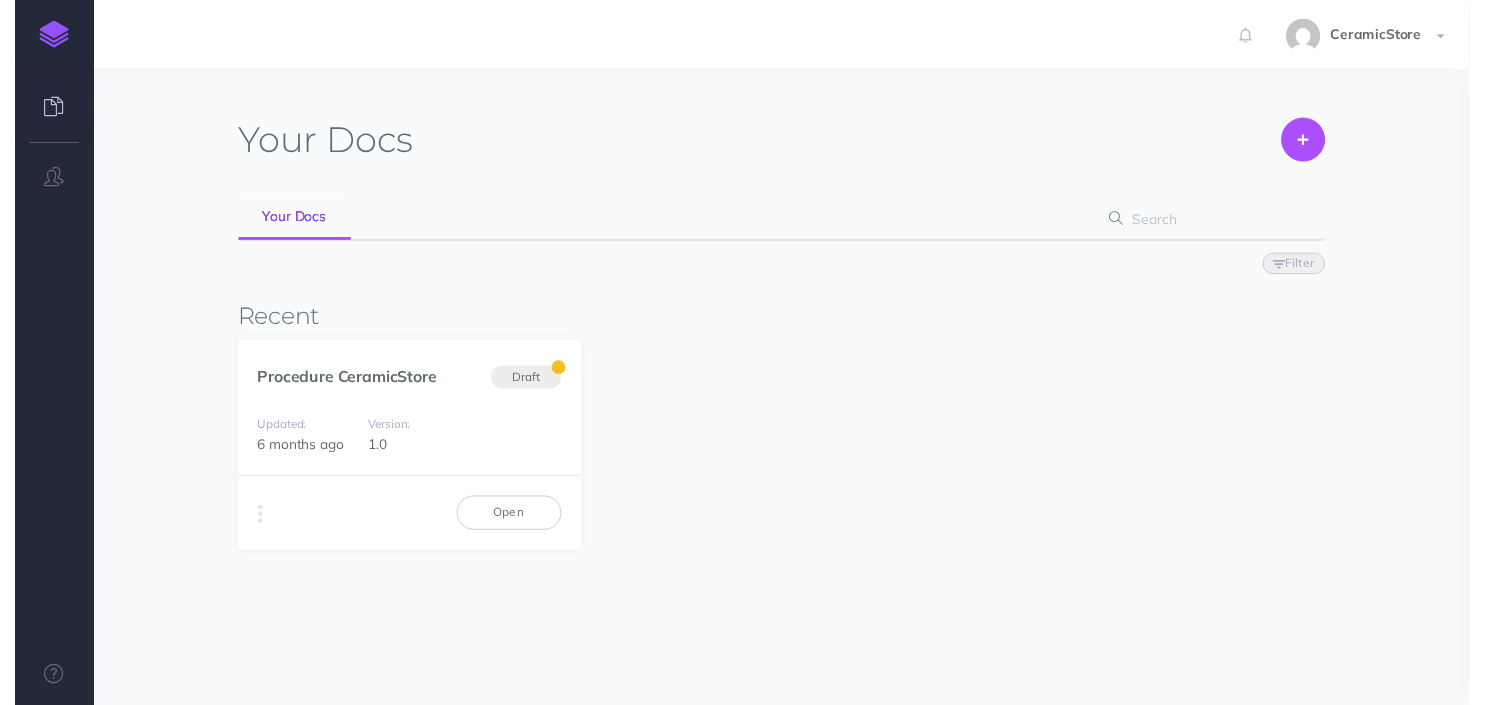 scroll, scrollTop: 0, scrollLeft: 0, axis: both 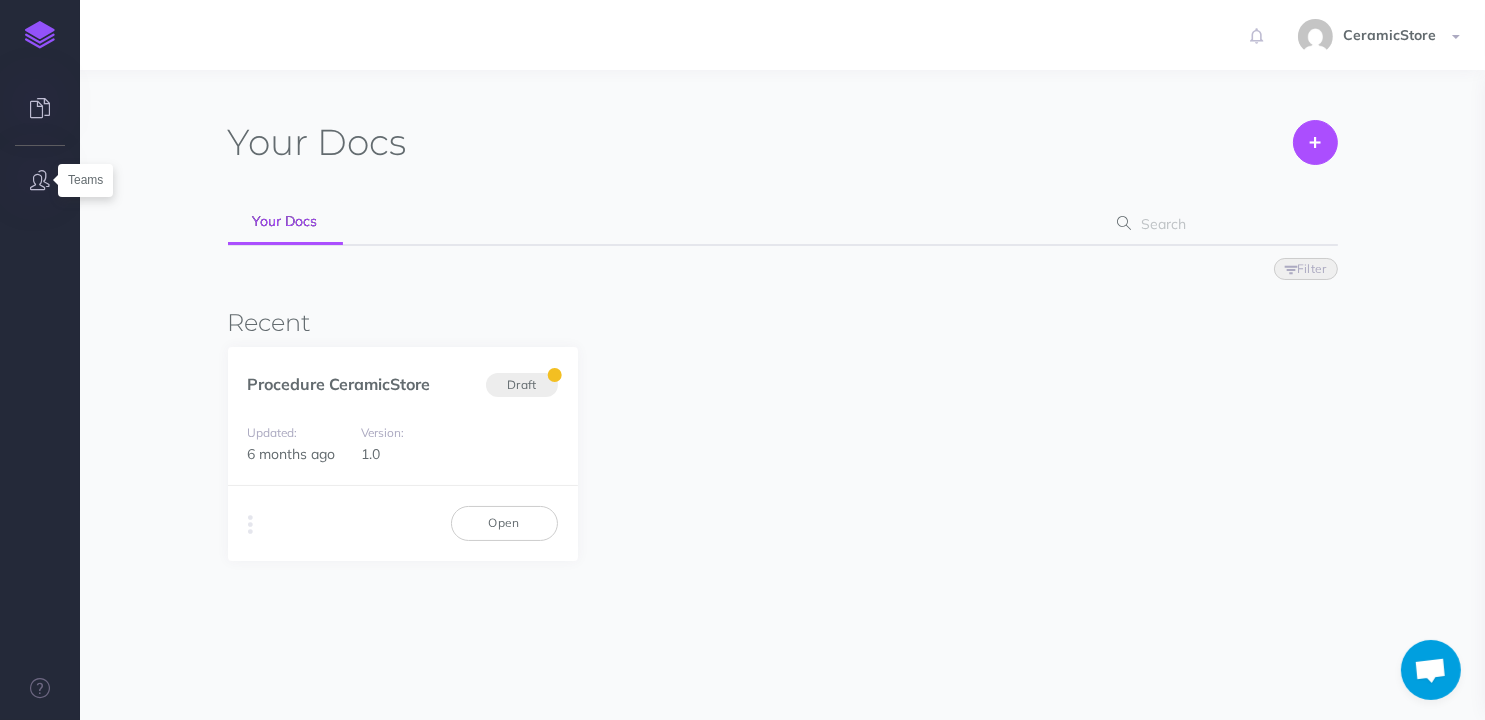 click at bounding box center (40, 180) 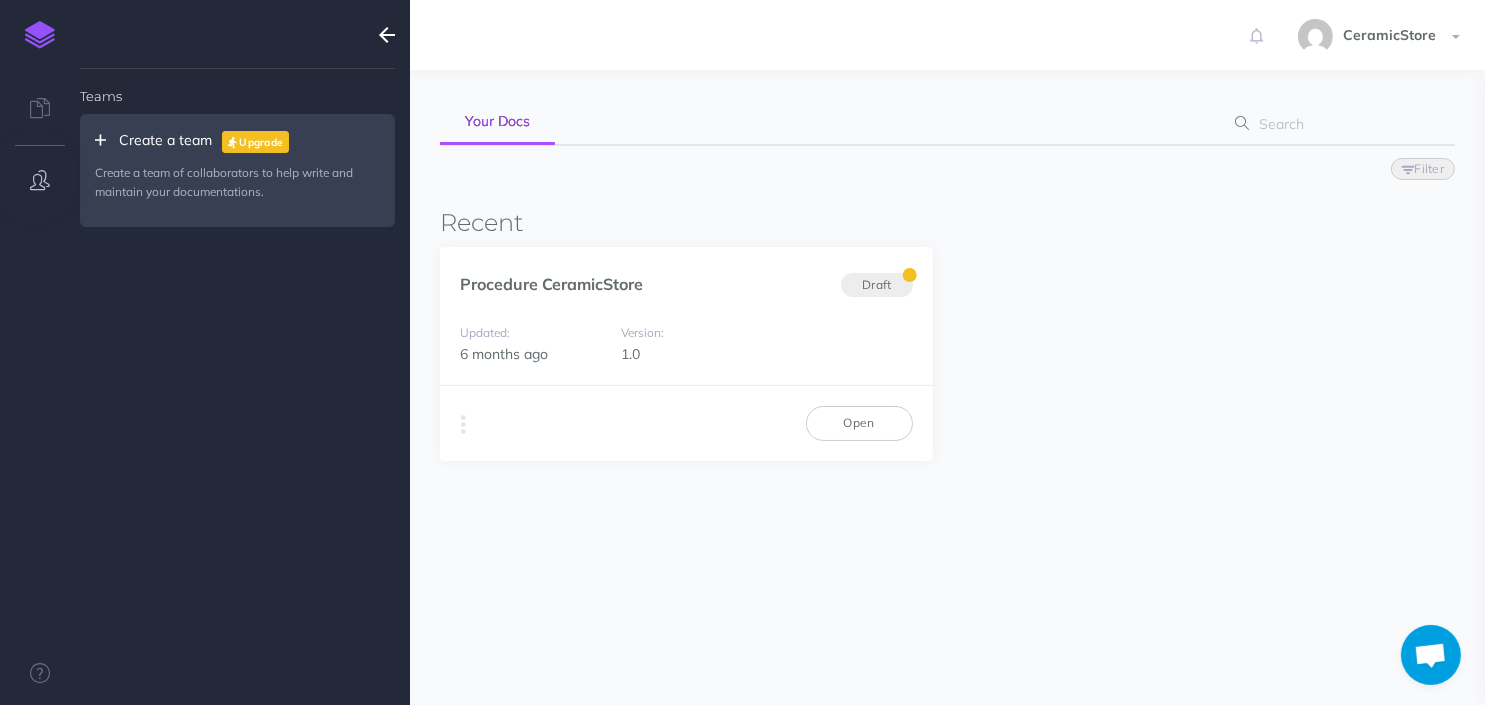 scroll, scrollTop: 178, scrollLeft: 0, axis: vertical 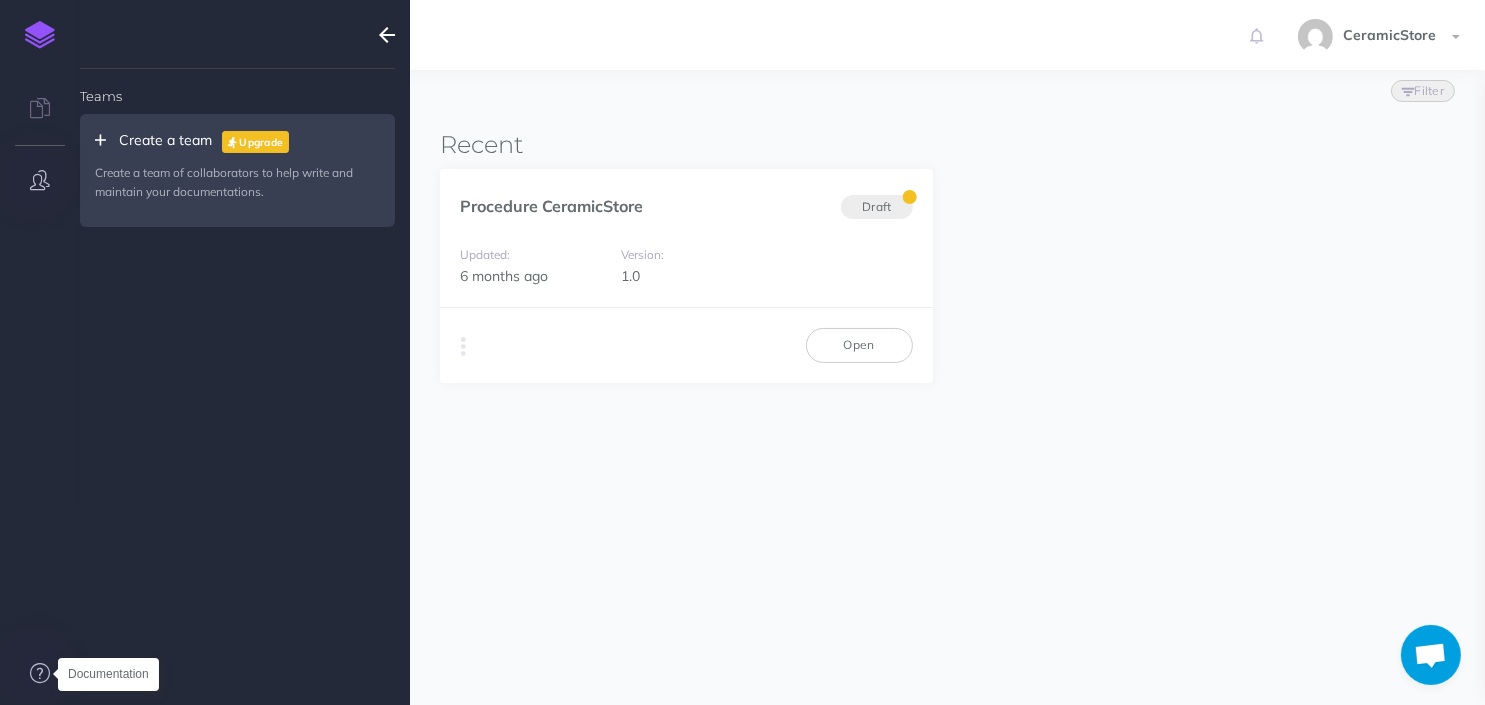 click at bounding box center (40, 673) 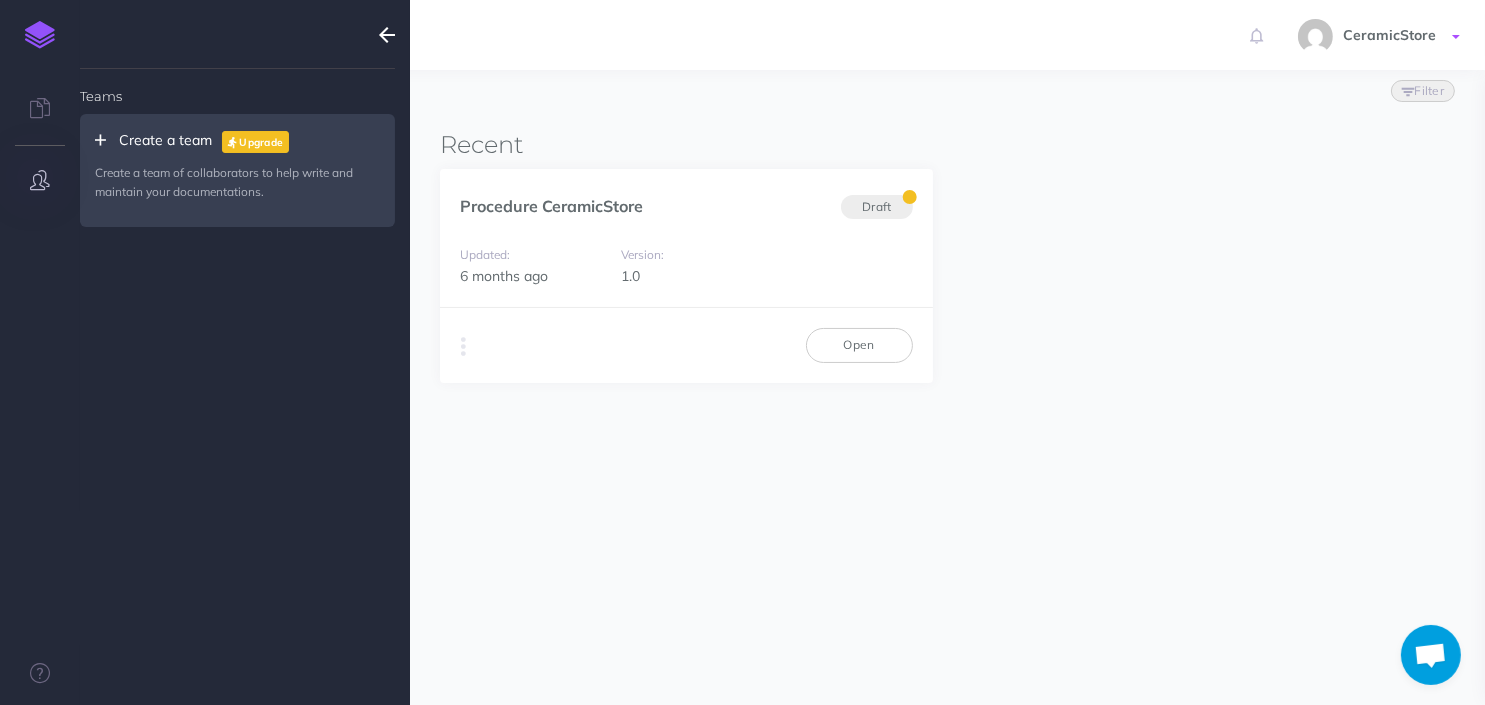 click on "CeramicStore" at bounding box center (1389, 35) 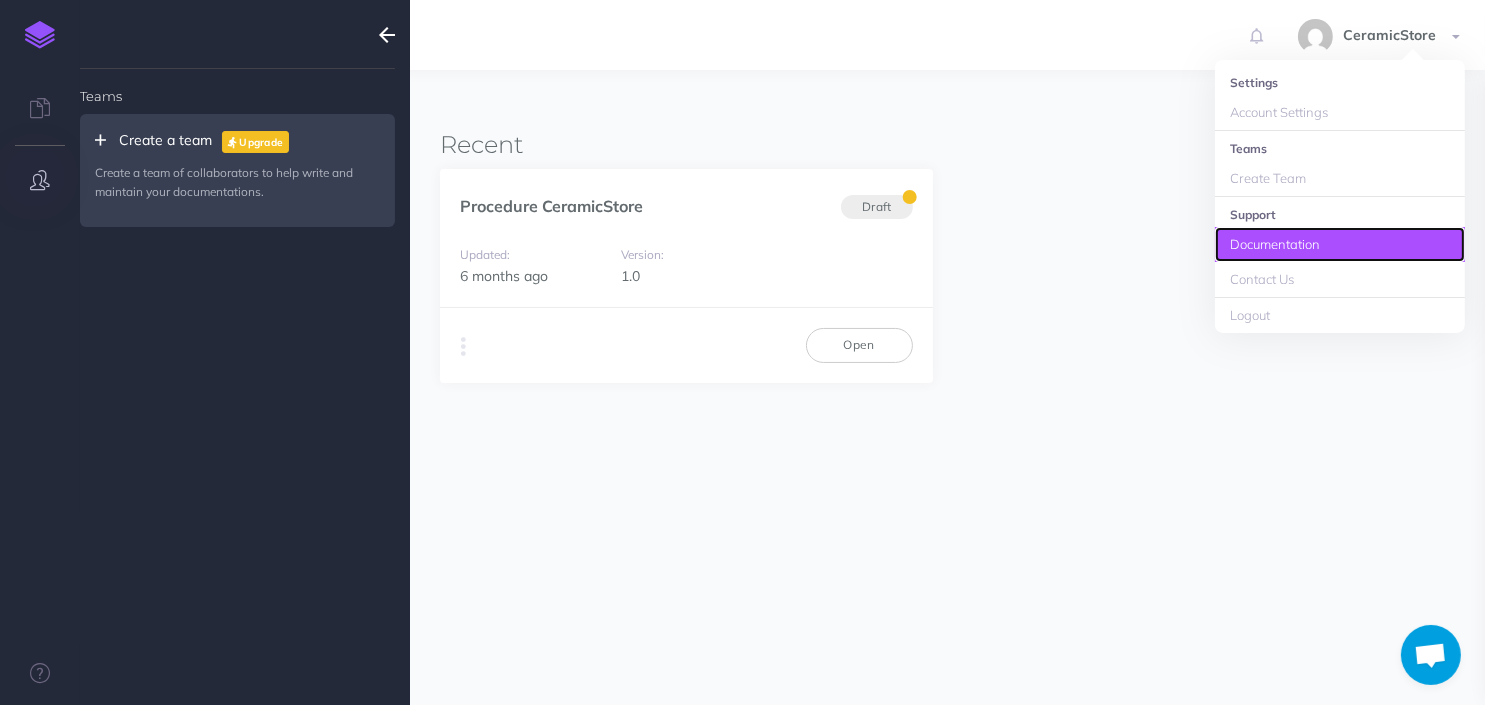 click on "Documentation" at bounding box center [1340, 244] 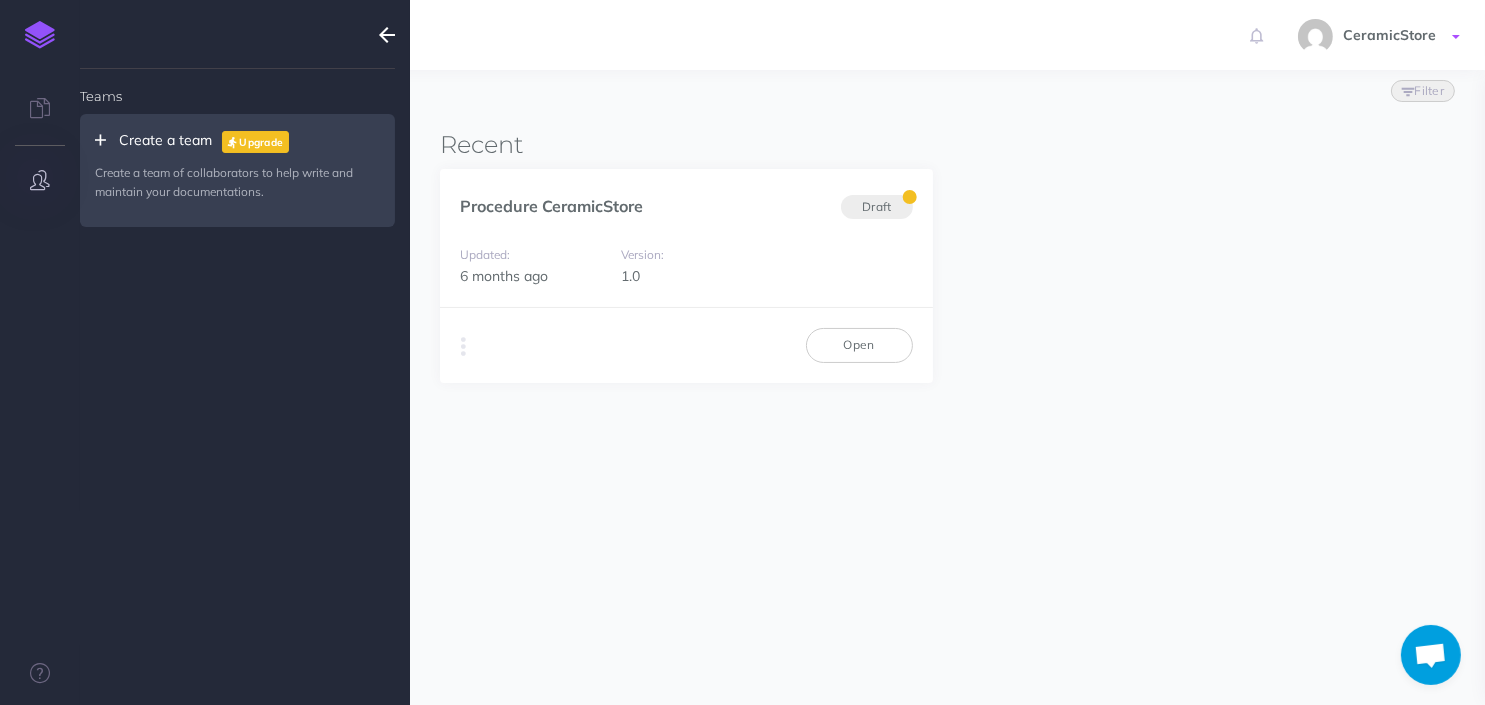 click on "CeramicStore" at bounding box center (1381, 35) 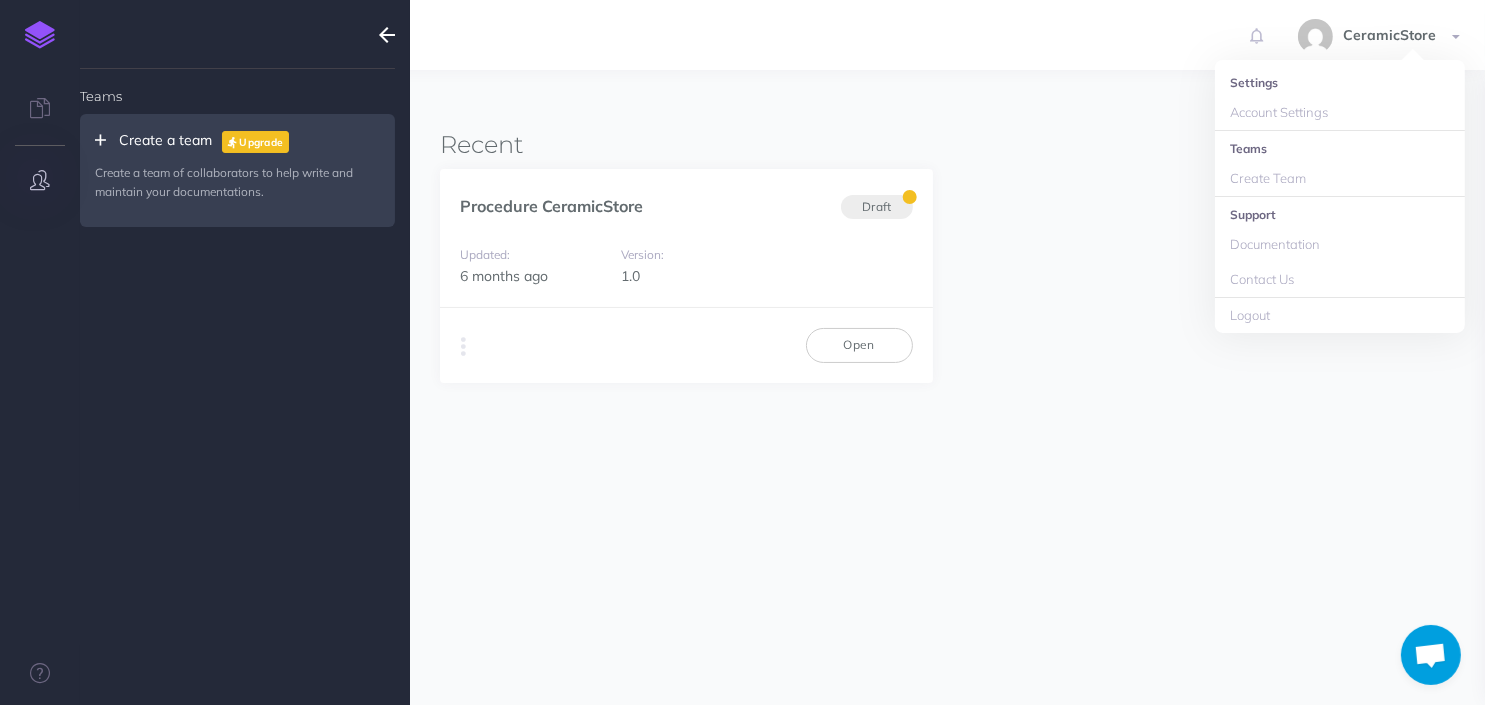 click on "Settings" at bounding box center (1340, 82) 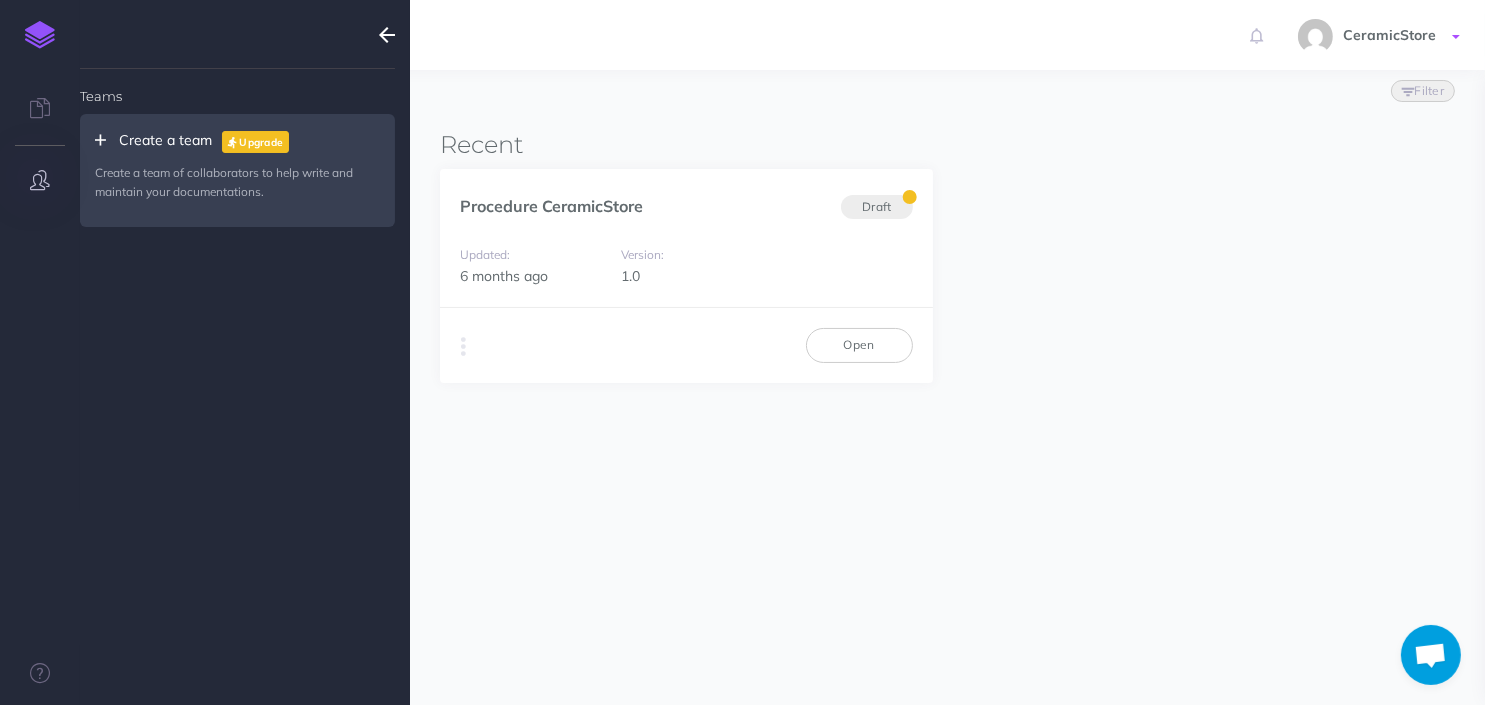 click on "CeramicStore" at bounding box center (1381, 35) 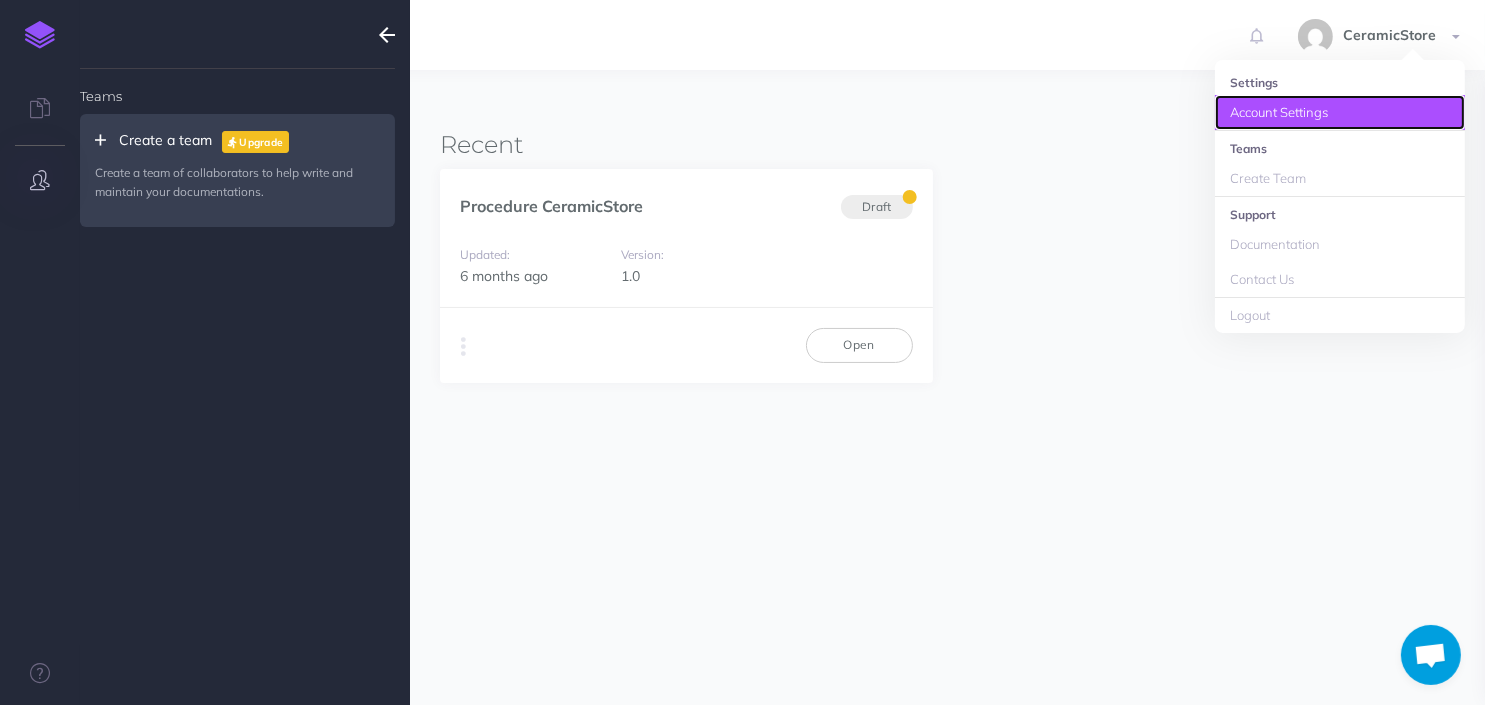 click on "Account Settings" at bounding box center (1340, 112) 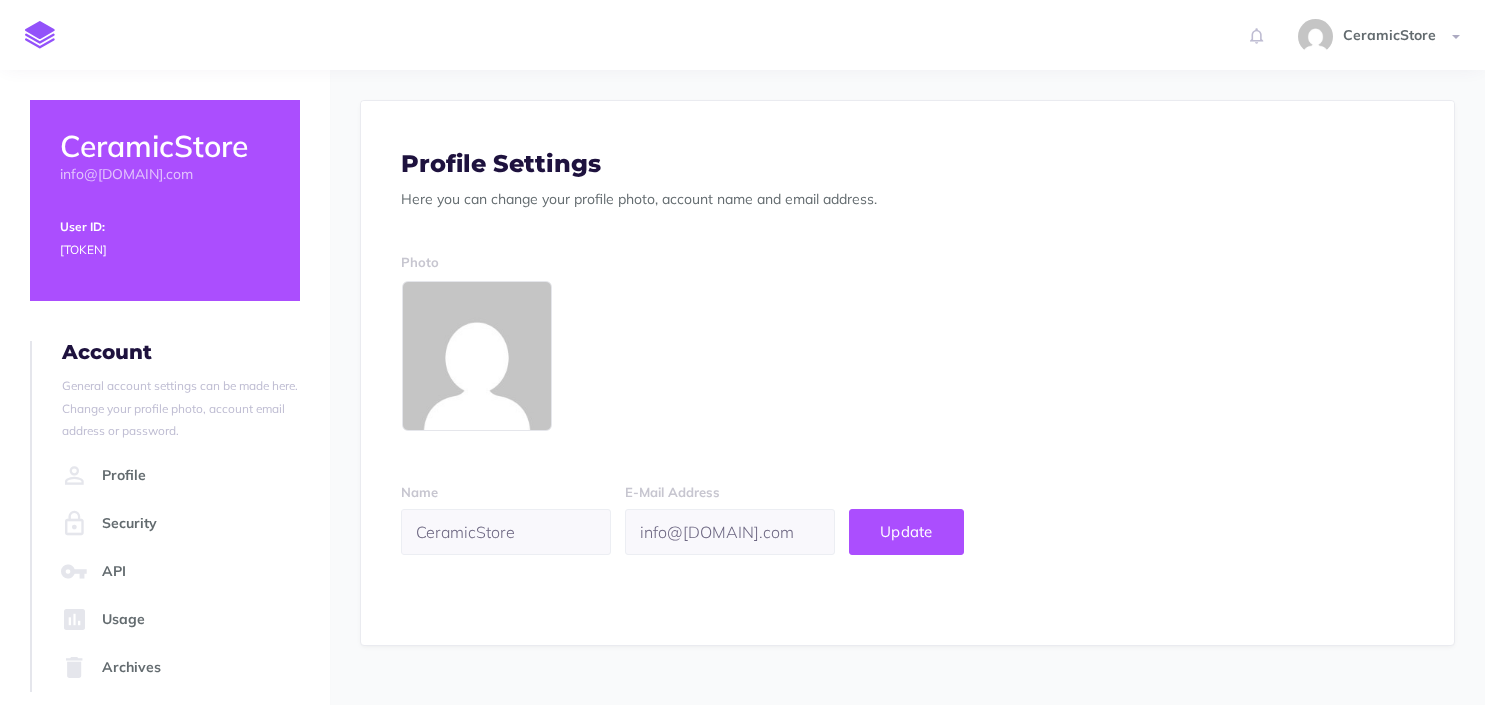 scroll, scrollTop: 0, scrollLeft: 0, axis: both 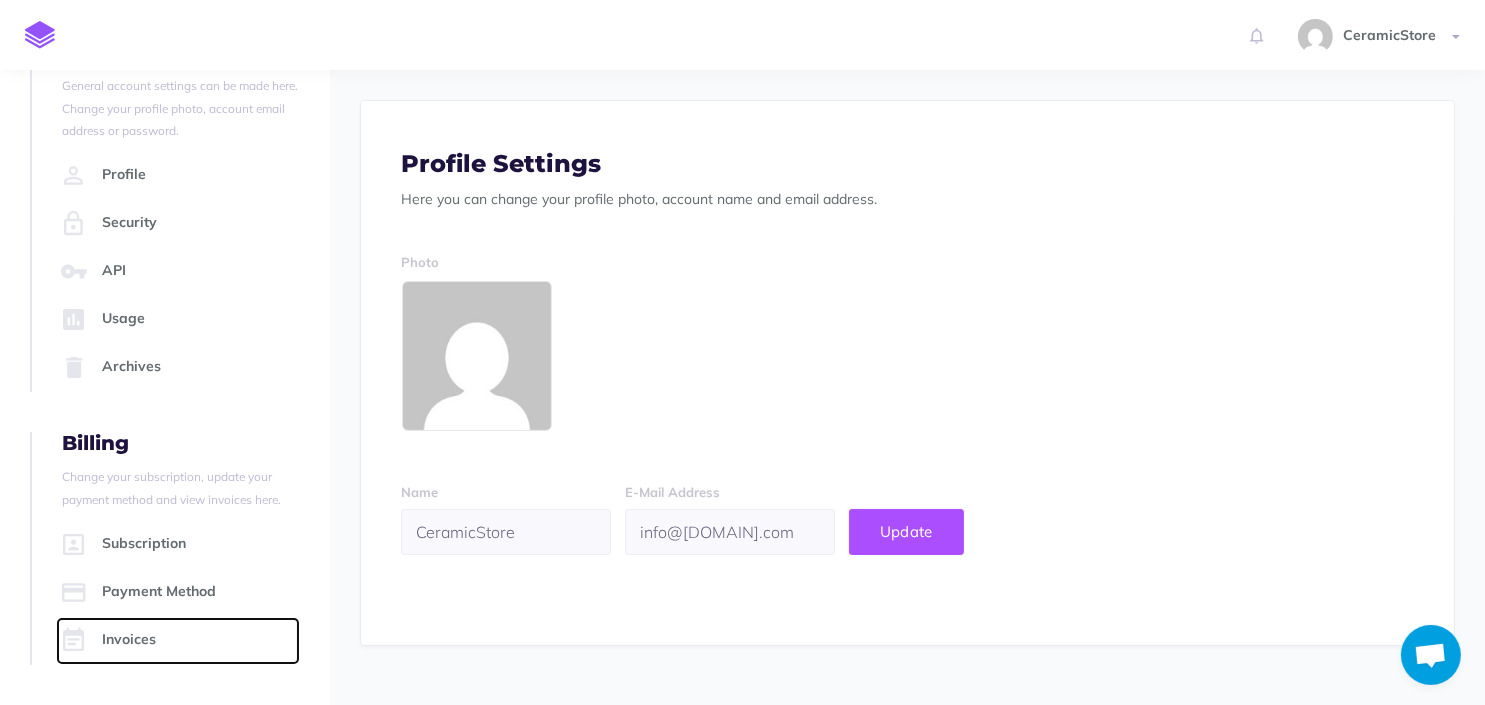 click on "Invoices" at bounding box center [178, 641] 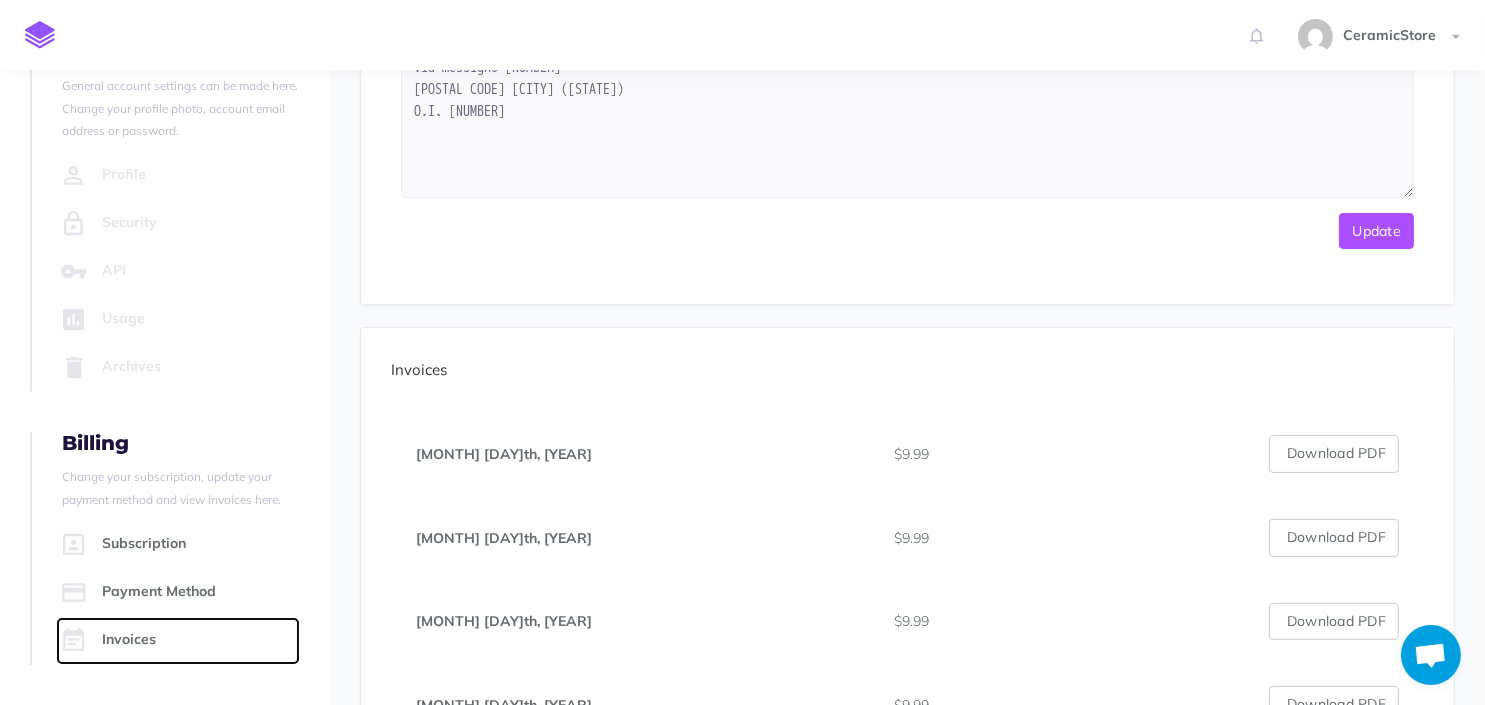 scroll, scrollTop: 400, scrollLeft: 0, axis: vertical 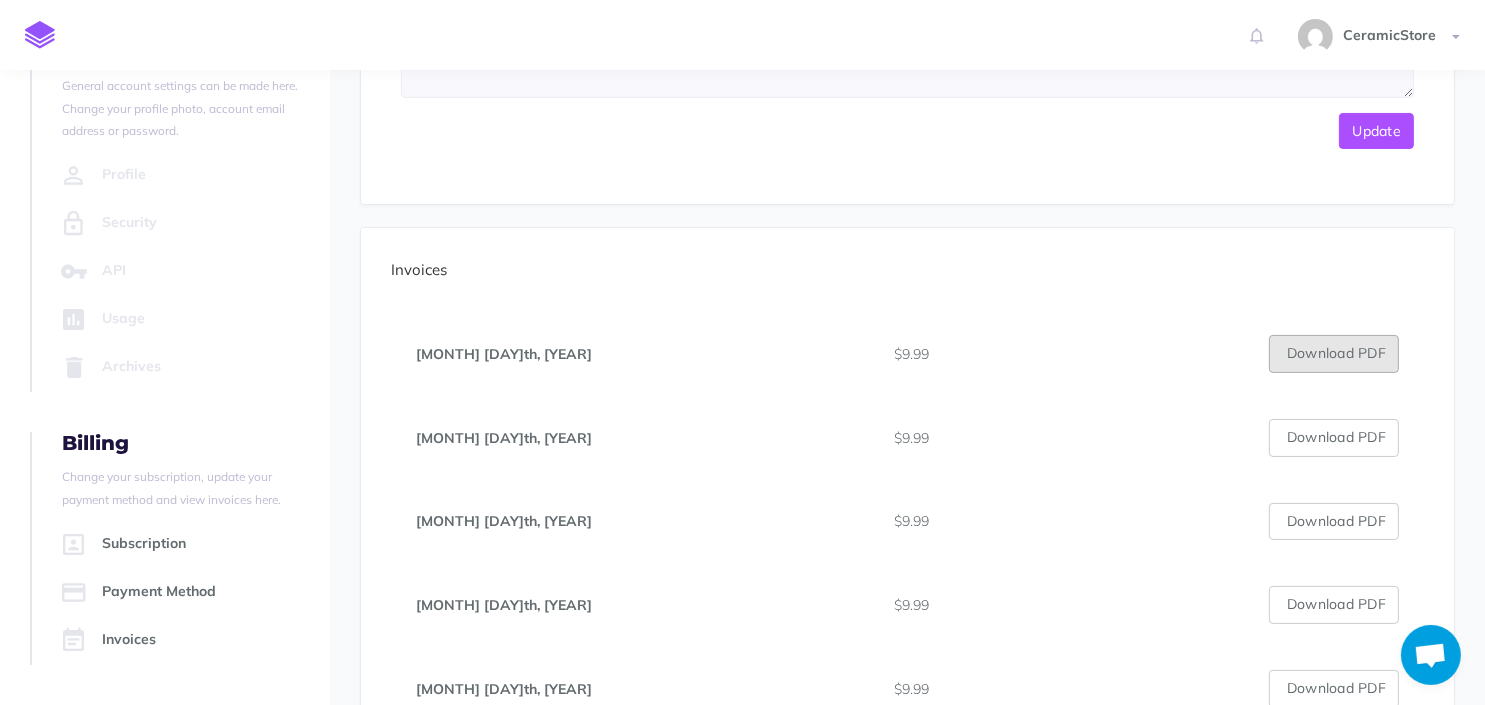 click on "Download PDF" at bounding box center [1334, 354] 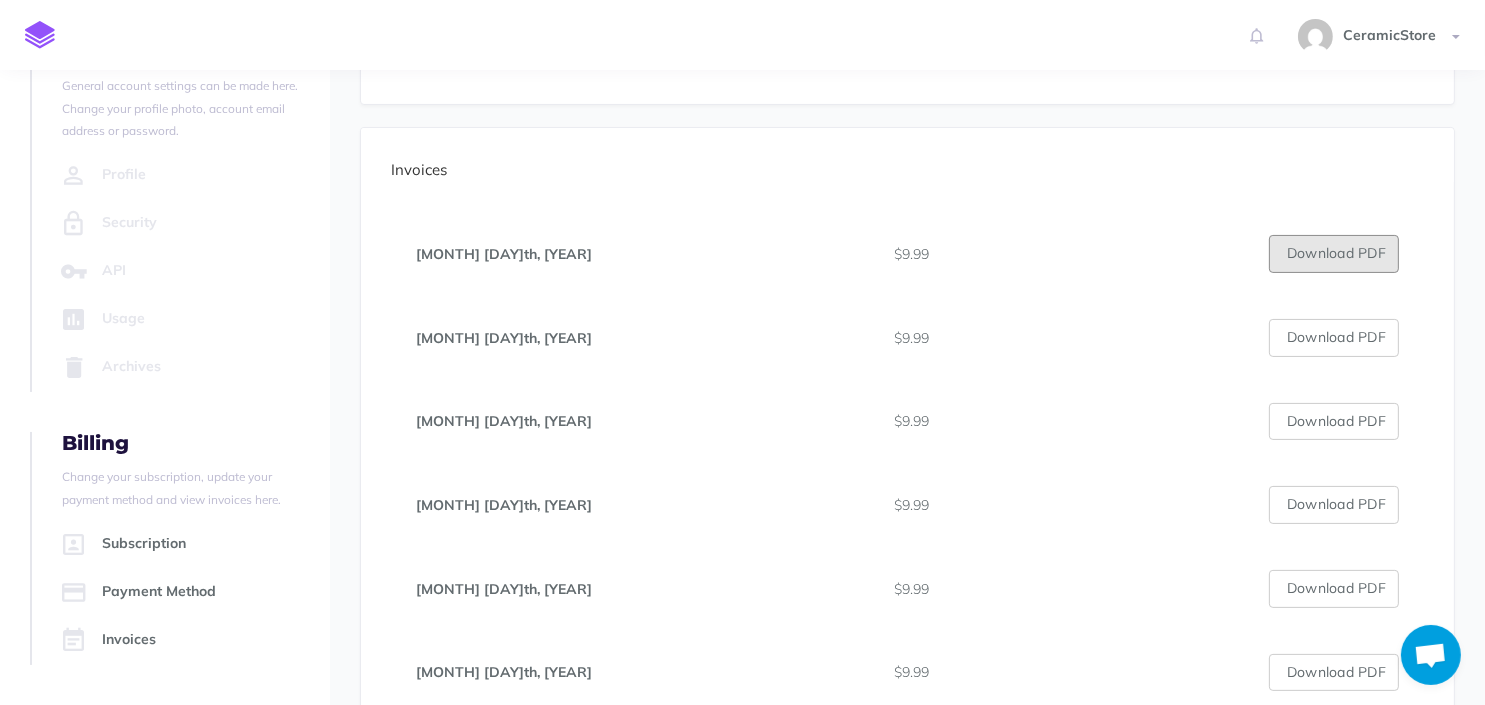 scroll, scrollTop: 200, scrollLeft: 0, axis: vertical 